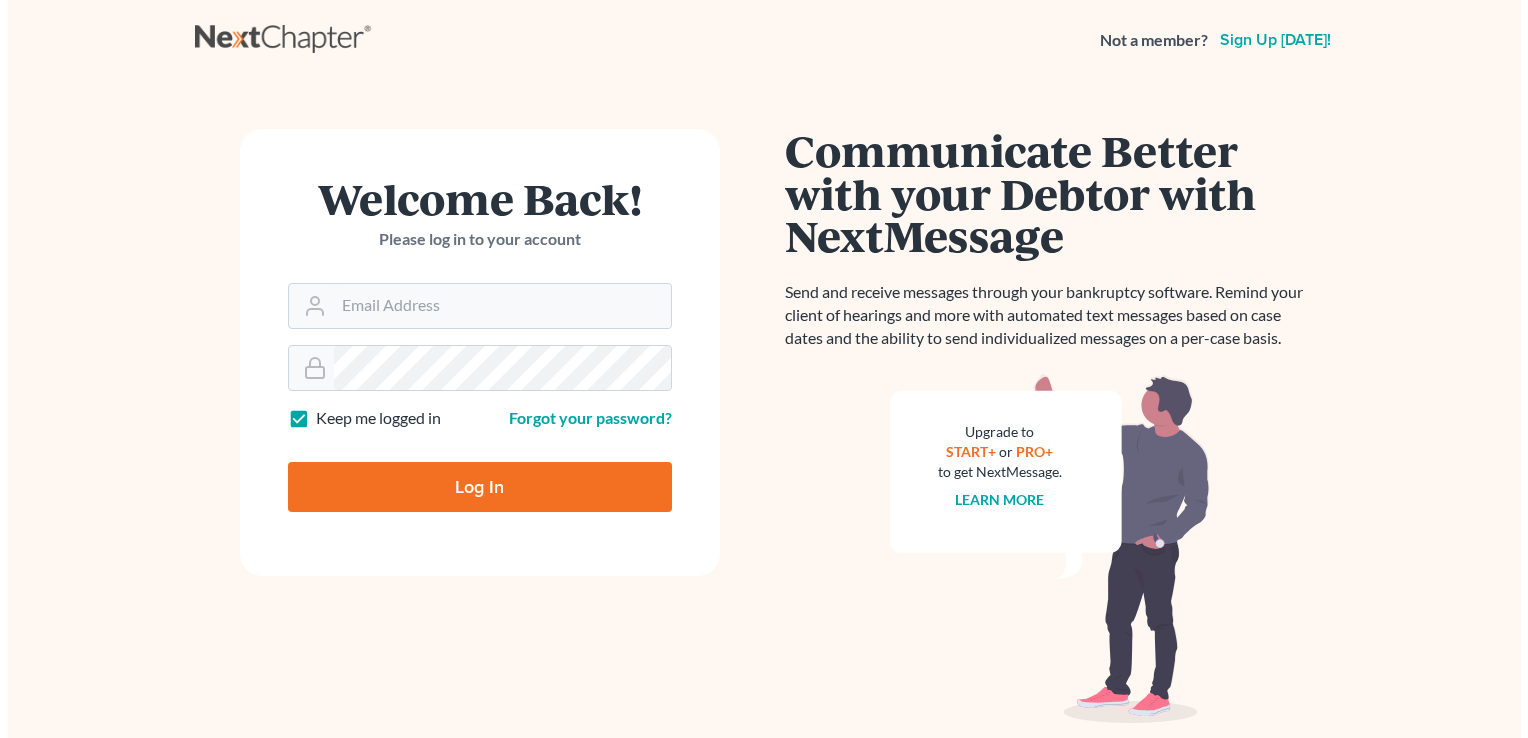 scroll, scrollTop: 0, scrollLeft: 0, axis: both 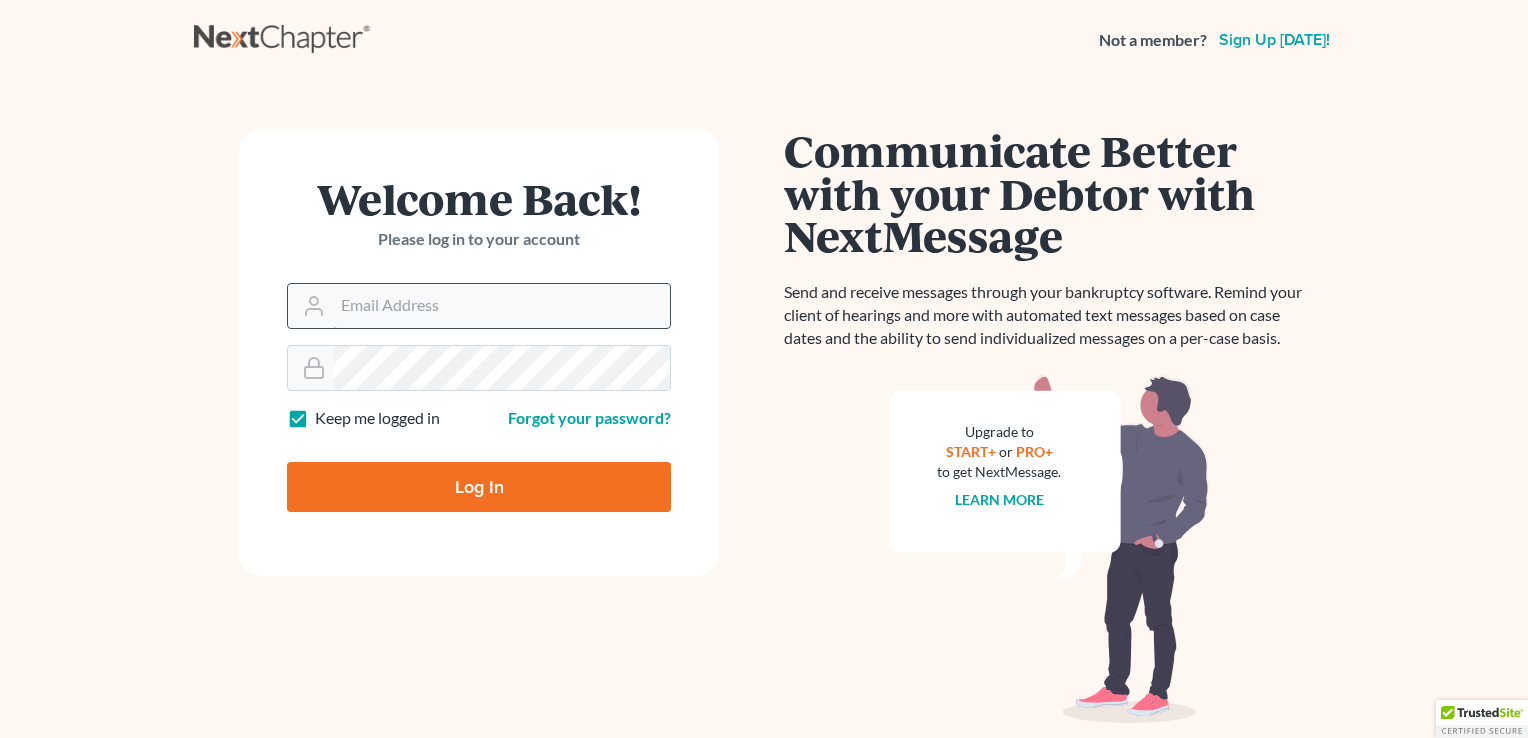 click on "Email Address" at bounding box center (501, 306) 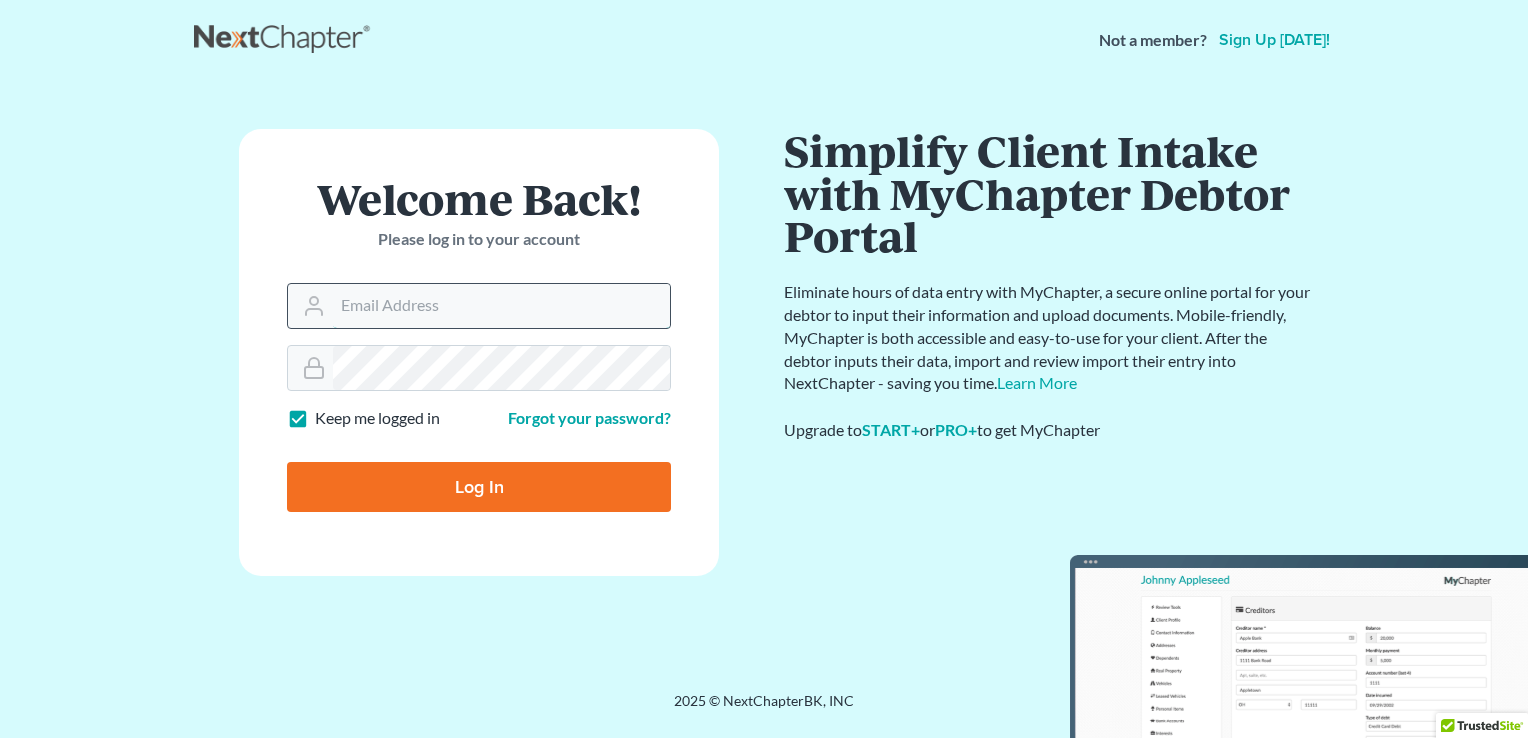 type on "info@ladinlaw.com" 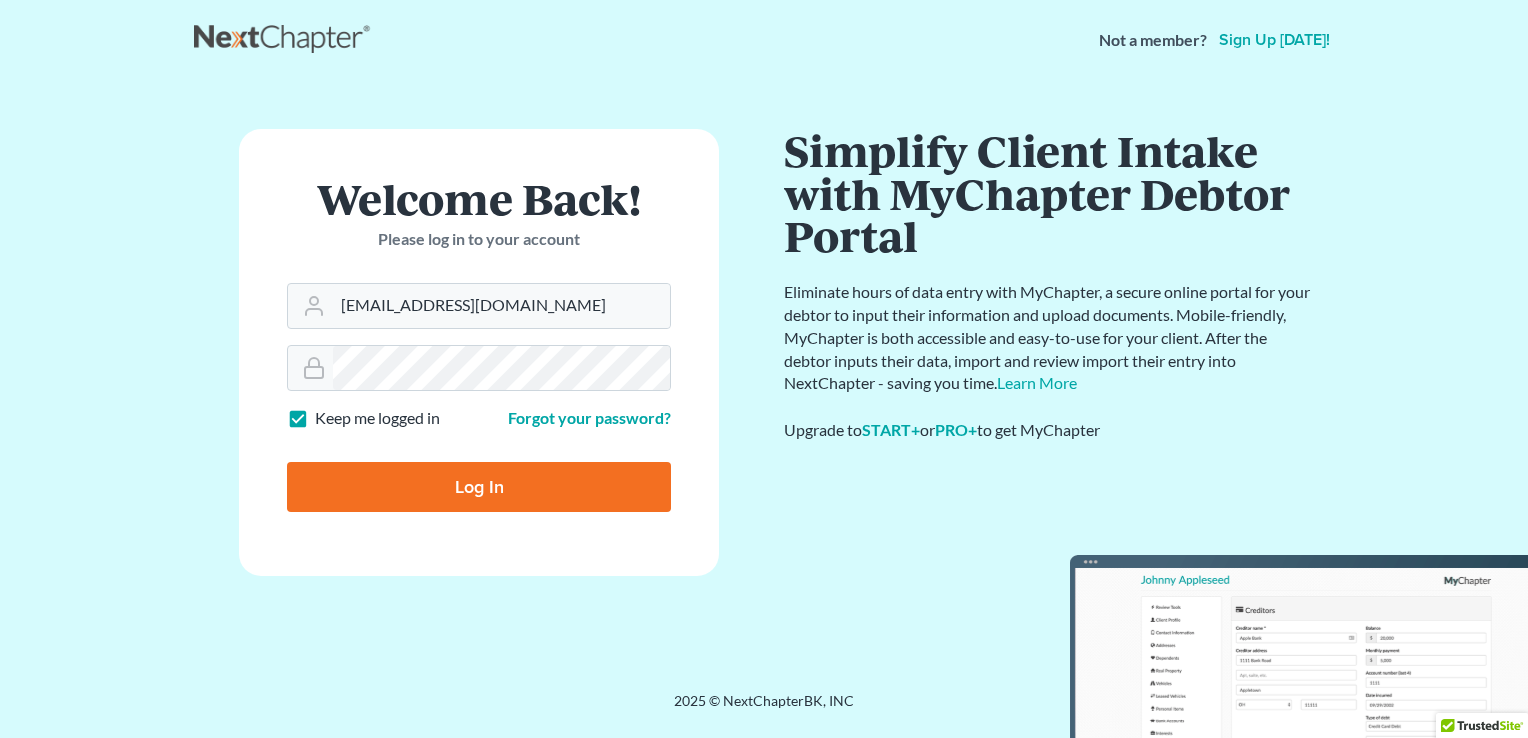 click on "Log In" at bounding box center (479, 487) 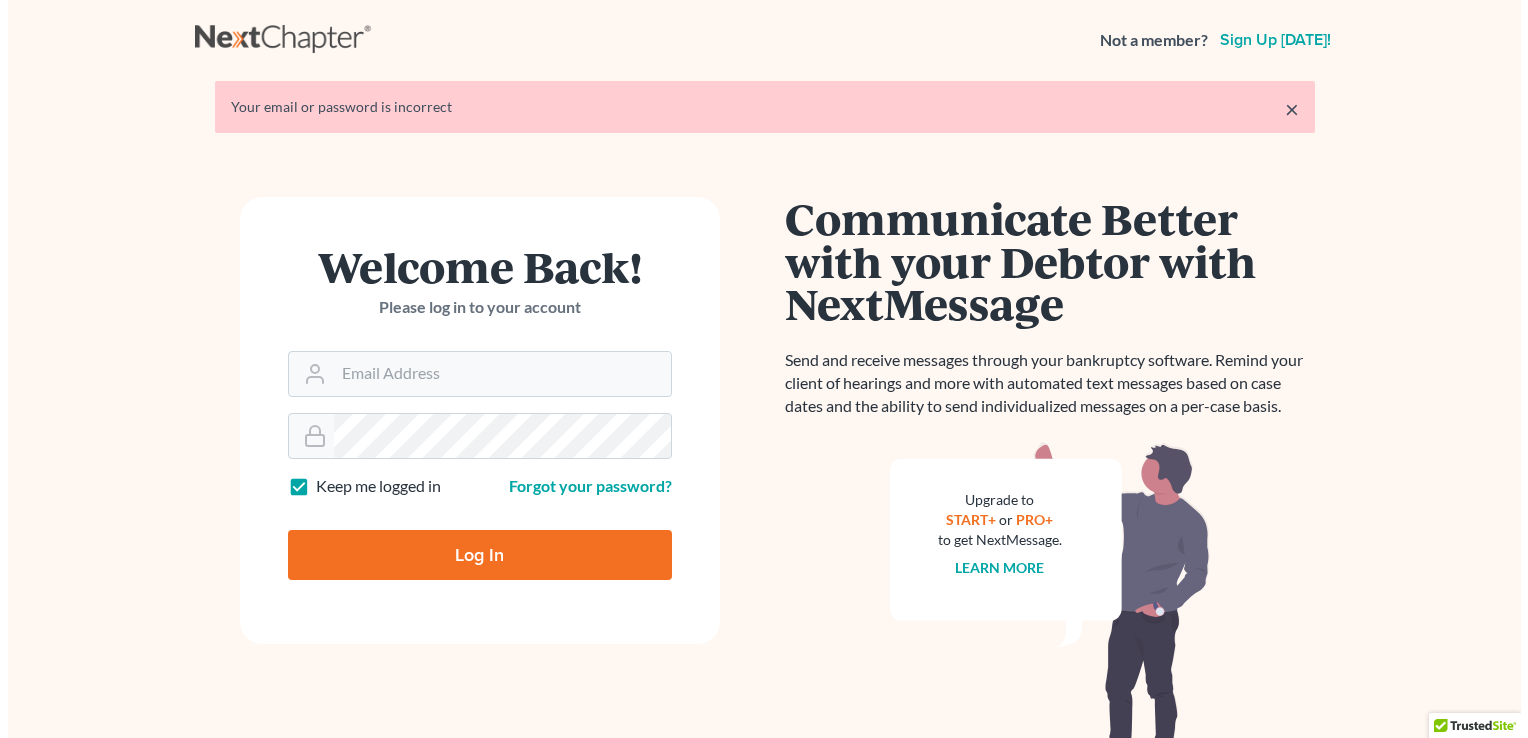 scroll, scrollTop: 0, scrollLeft: 0, axis: both 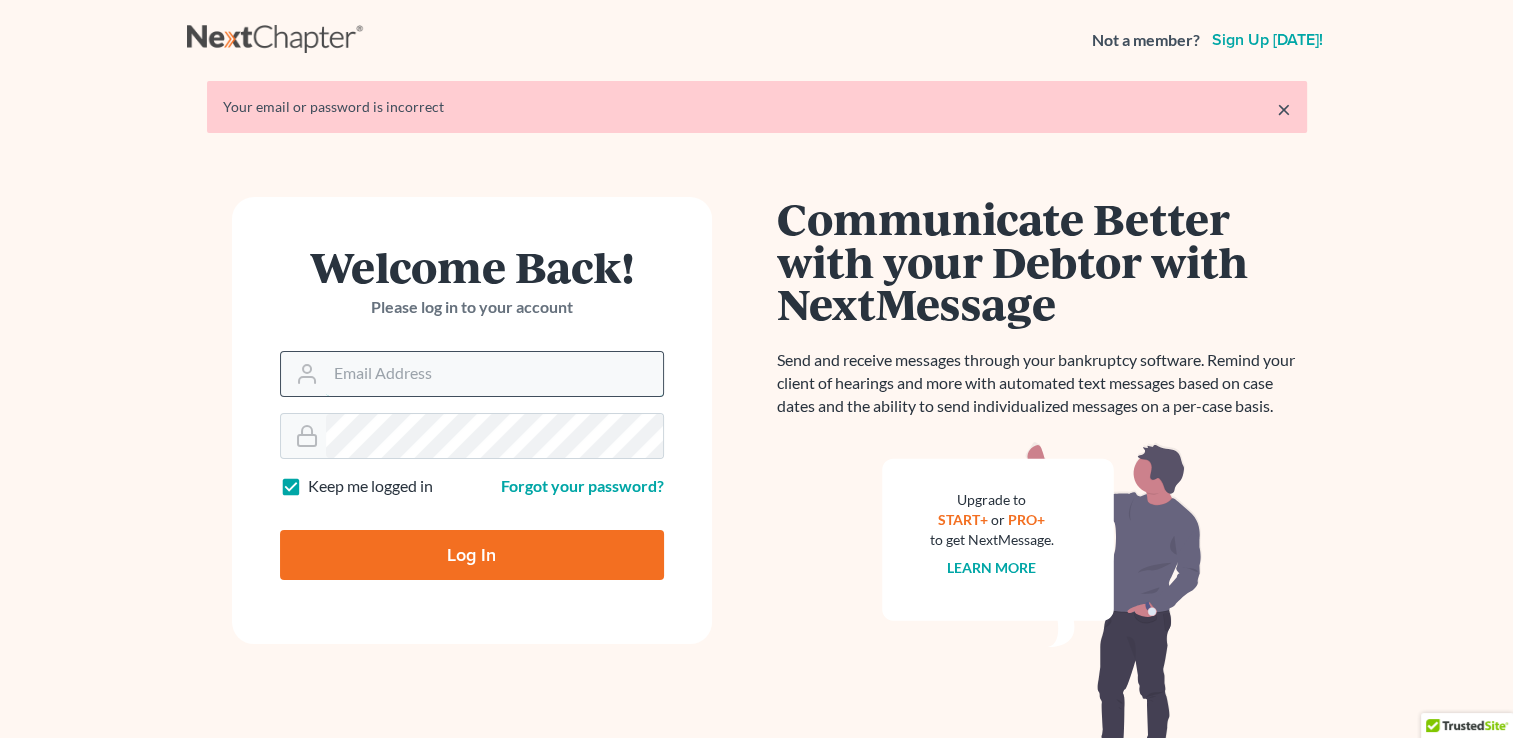 click on "Email Address" at bounding box center (494, 374) 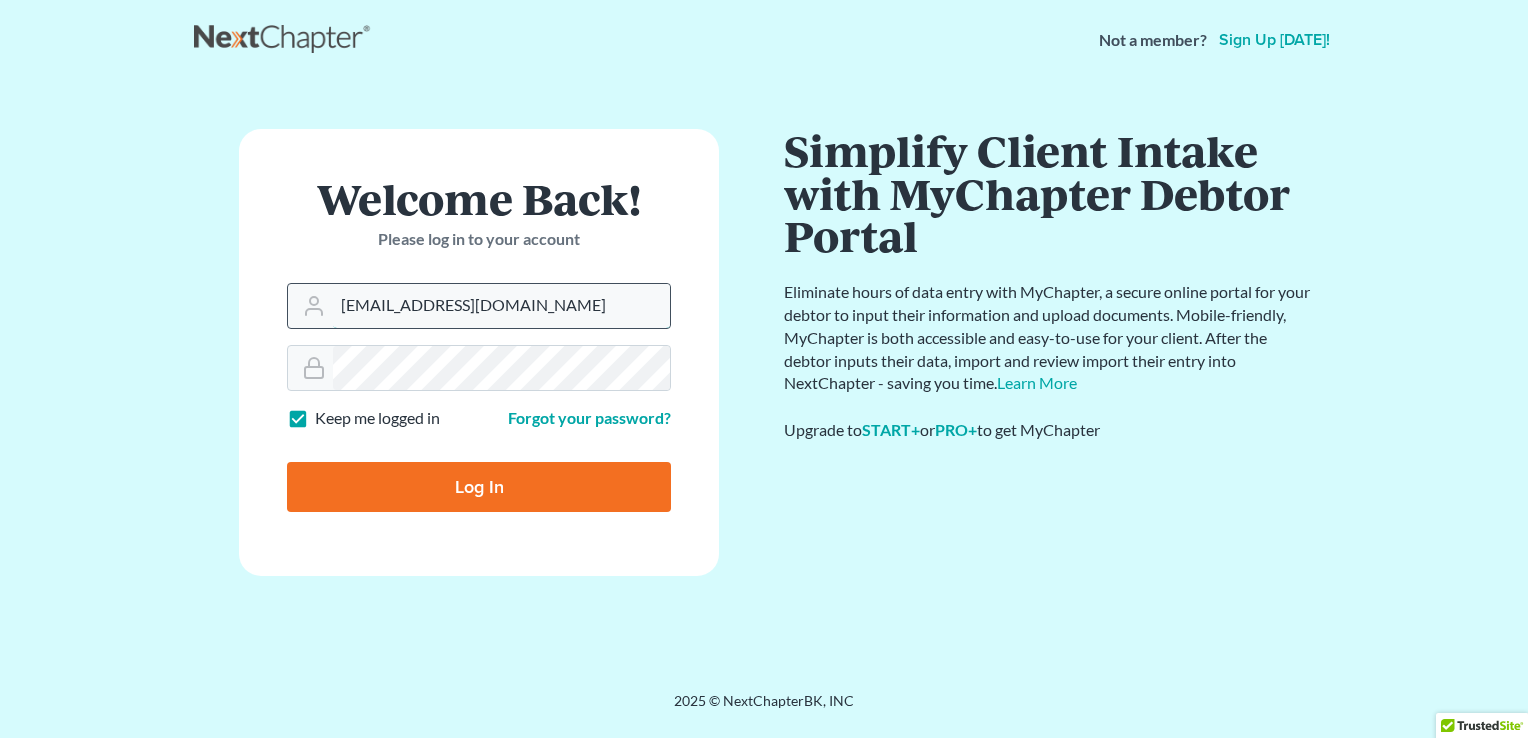 type on "info@georgiafamilylaw.com" 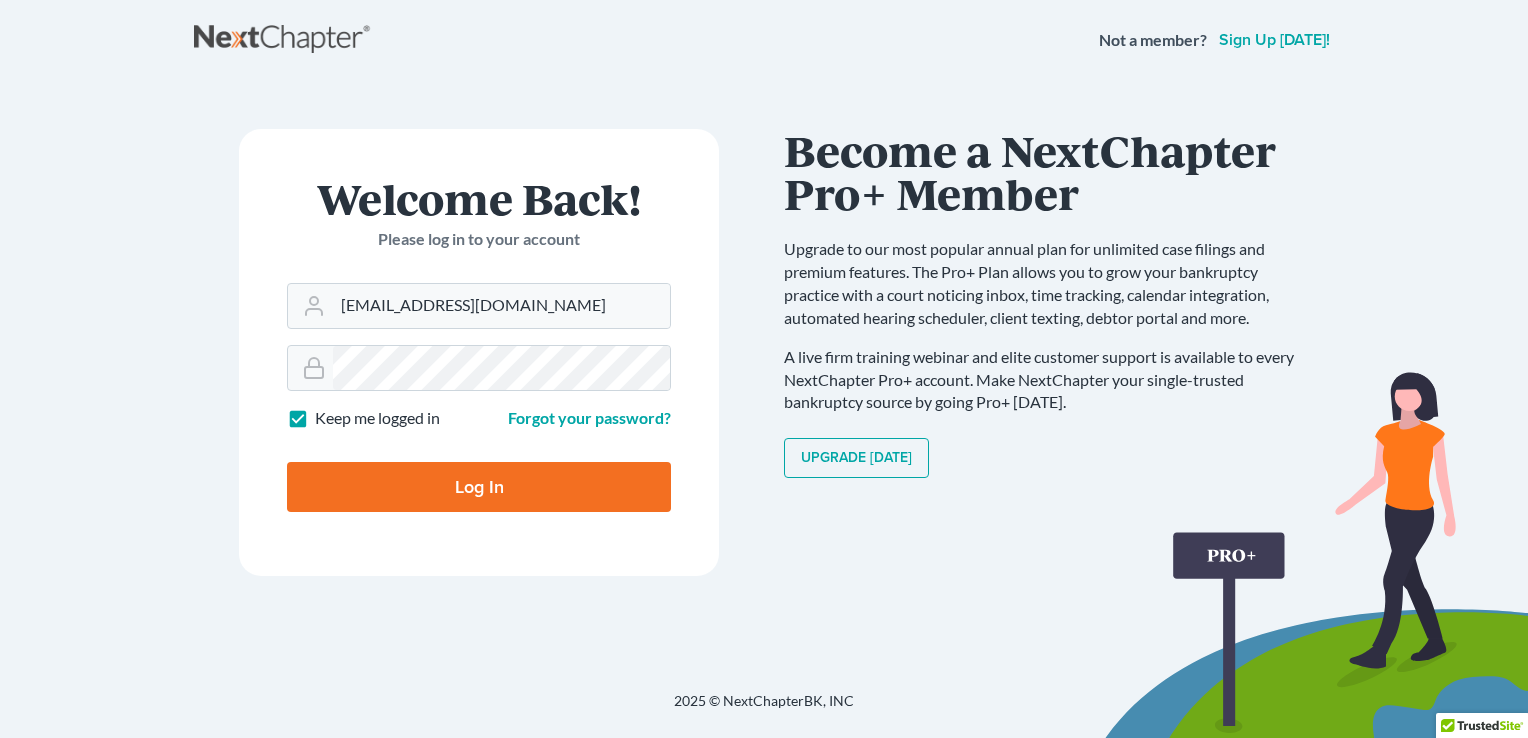 click on "Log In" at bounding box center (479, 487) 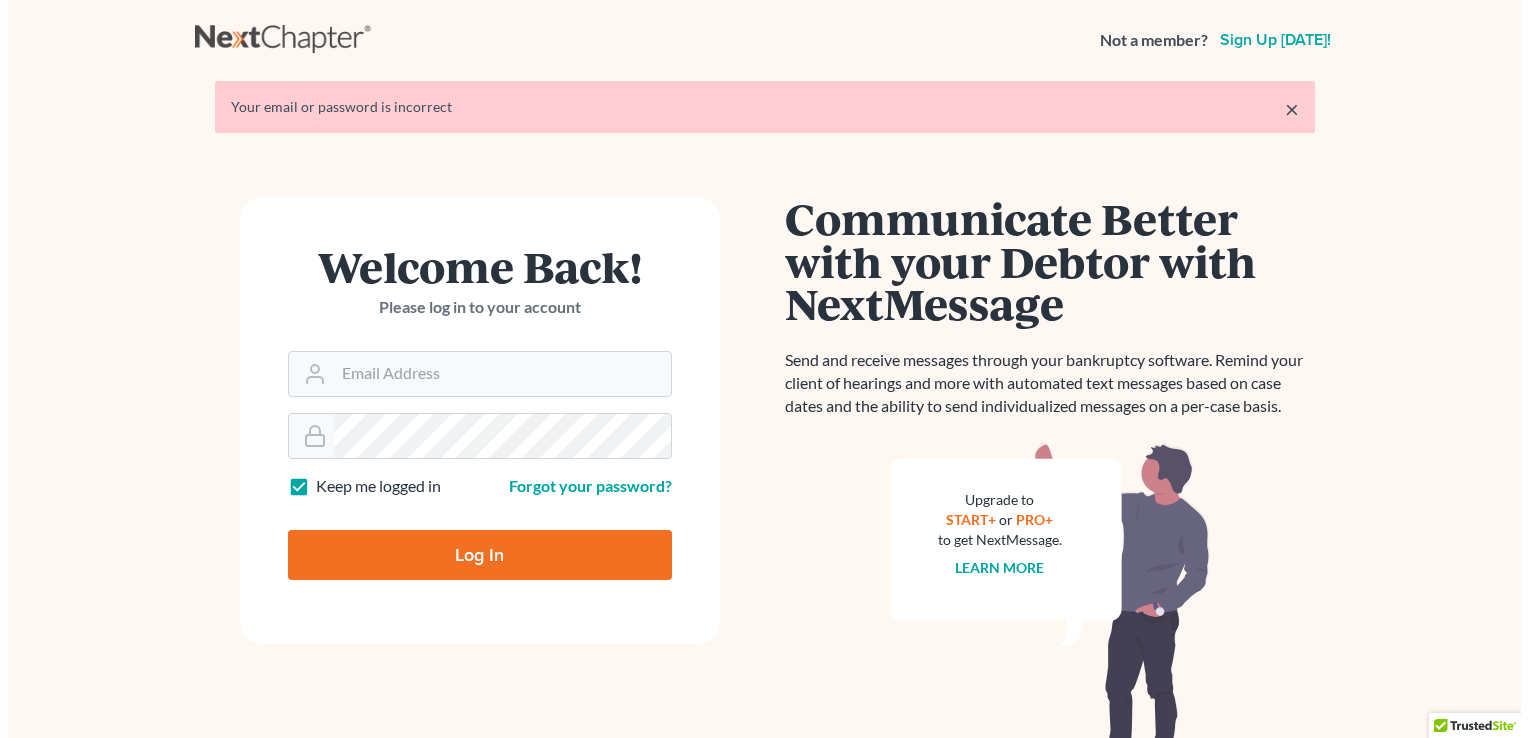 scroll, scrollTop: 0, scrollLeft: 0, axis: both 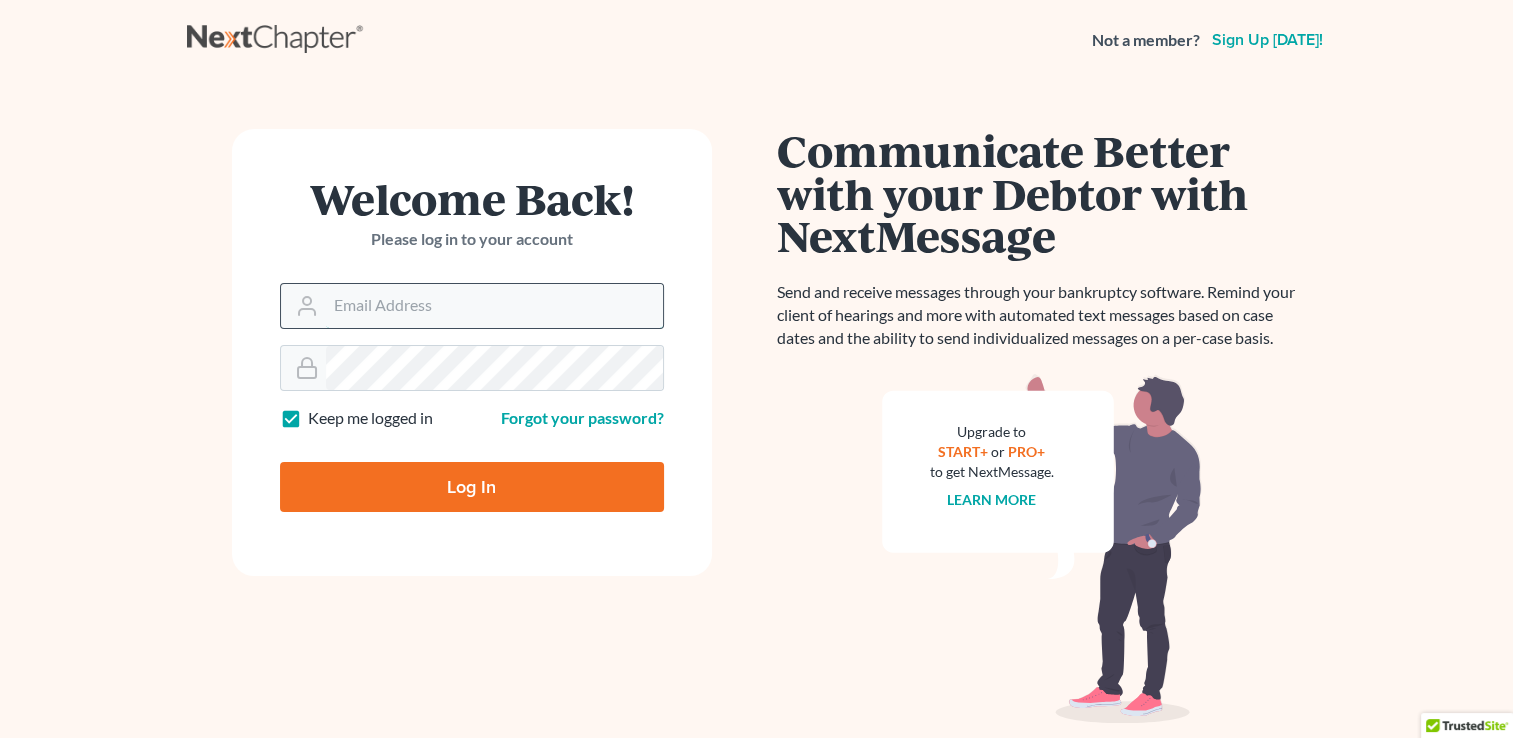 click on "Email Address" at bounding box center [494, 306] 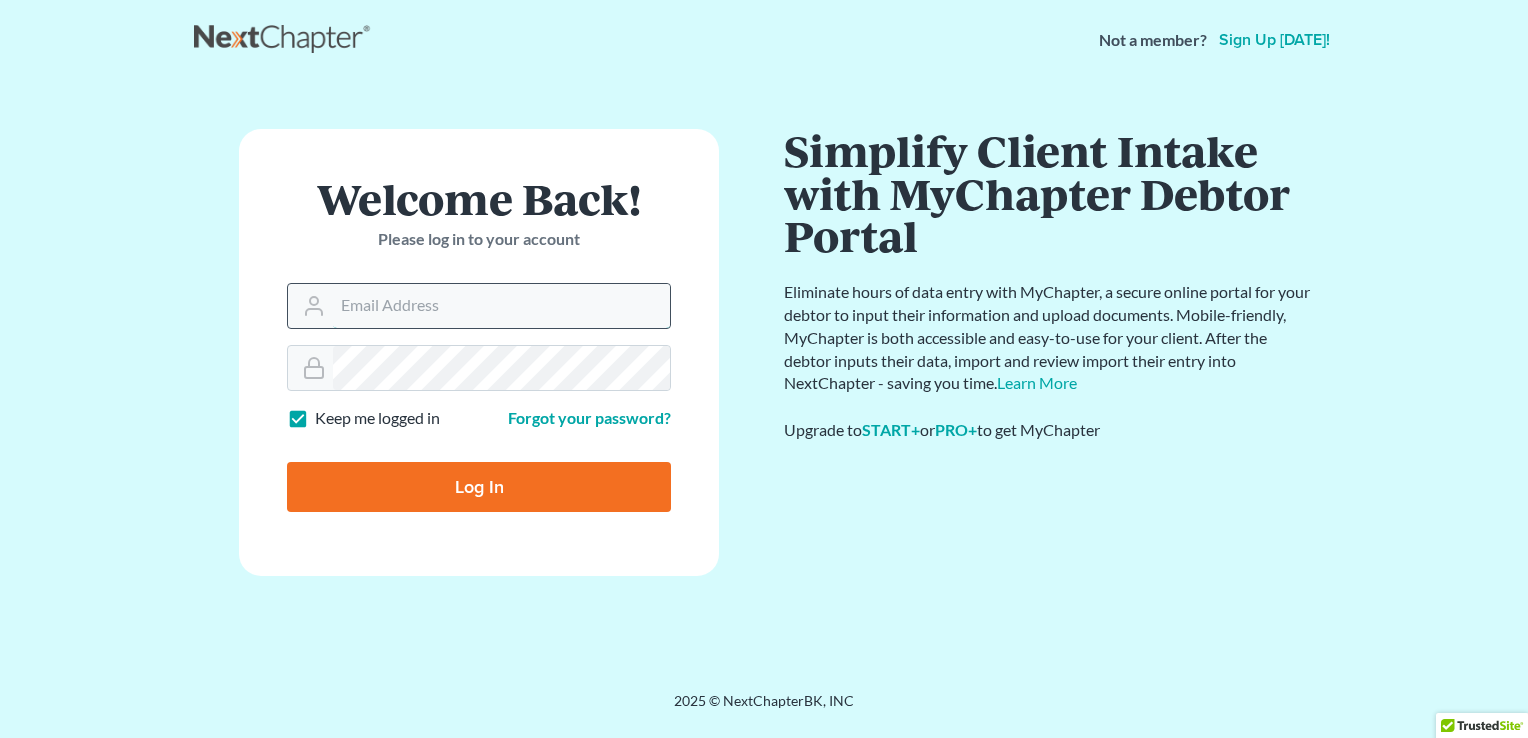type on "[EMAIL_ADDRESS][DOMAIN_NAME]" 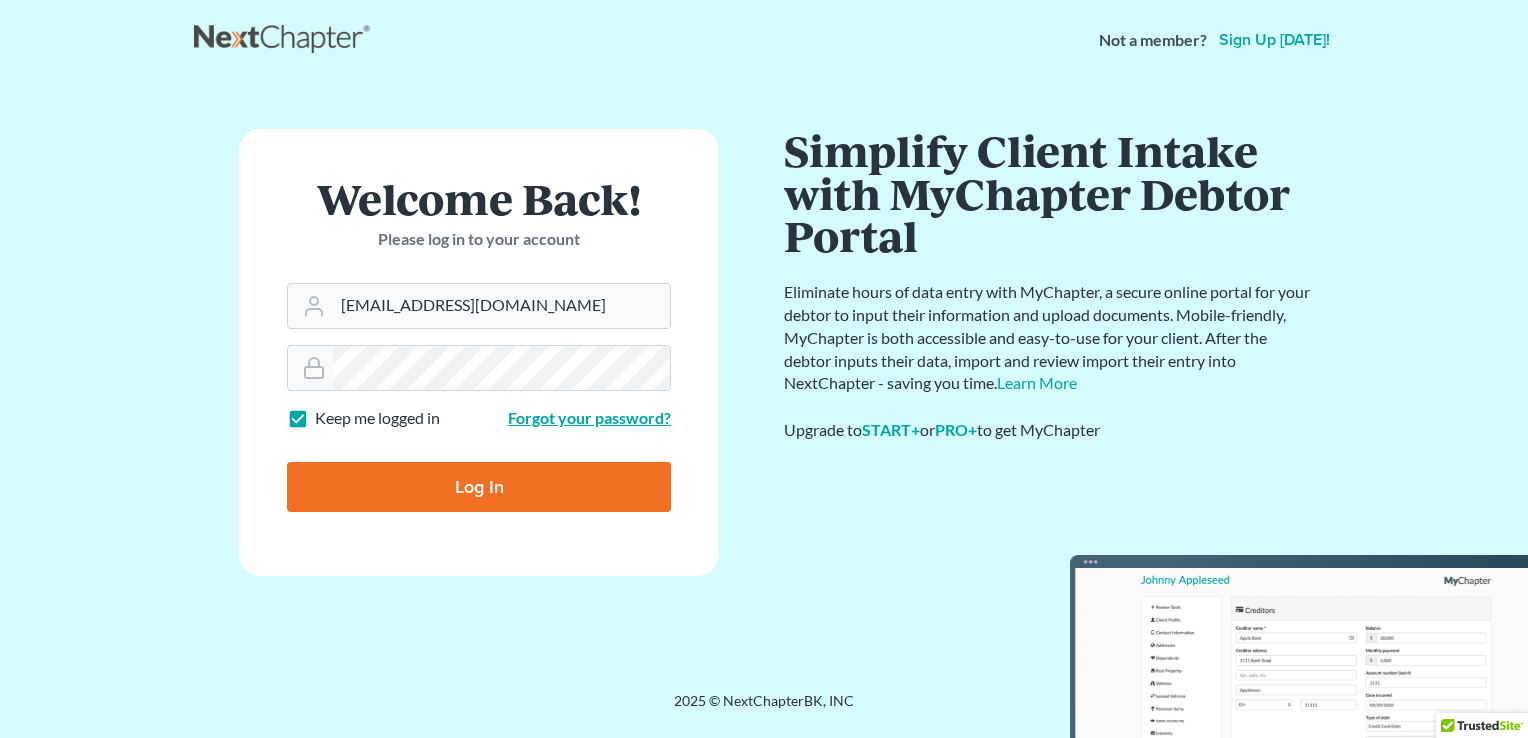 click on "Forgot your password?" at bounding box center (589, 417) 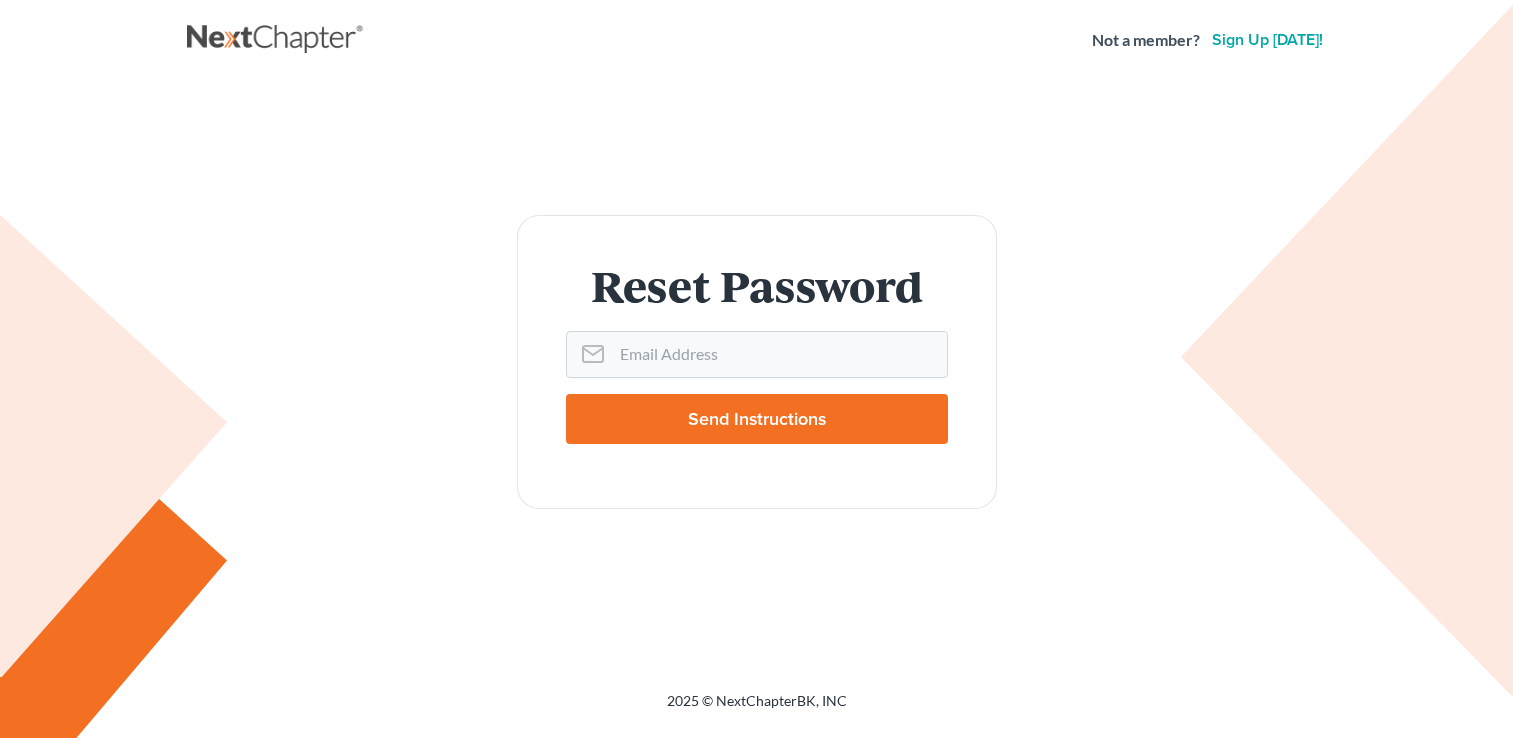 scroll, scrollTop: 0, scrollLeft: 0, axis: both 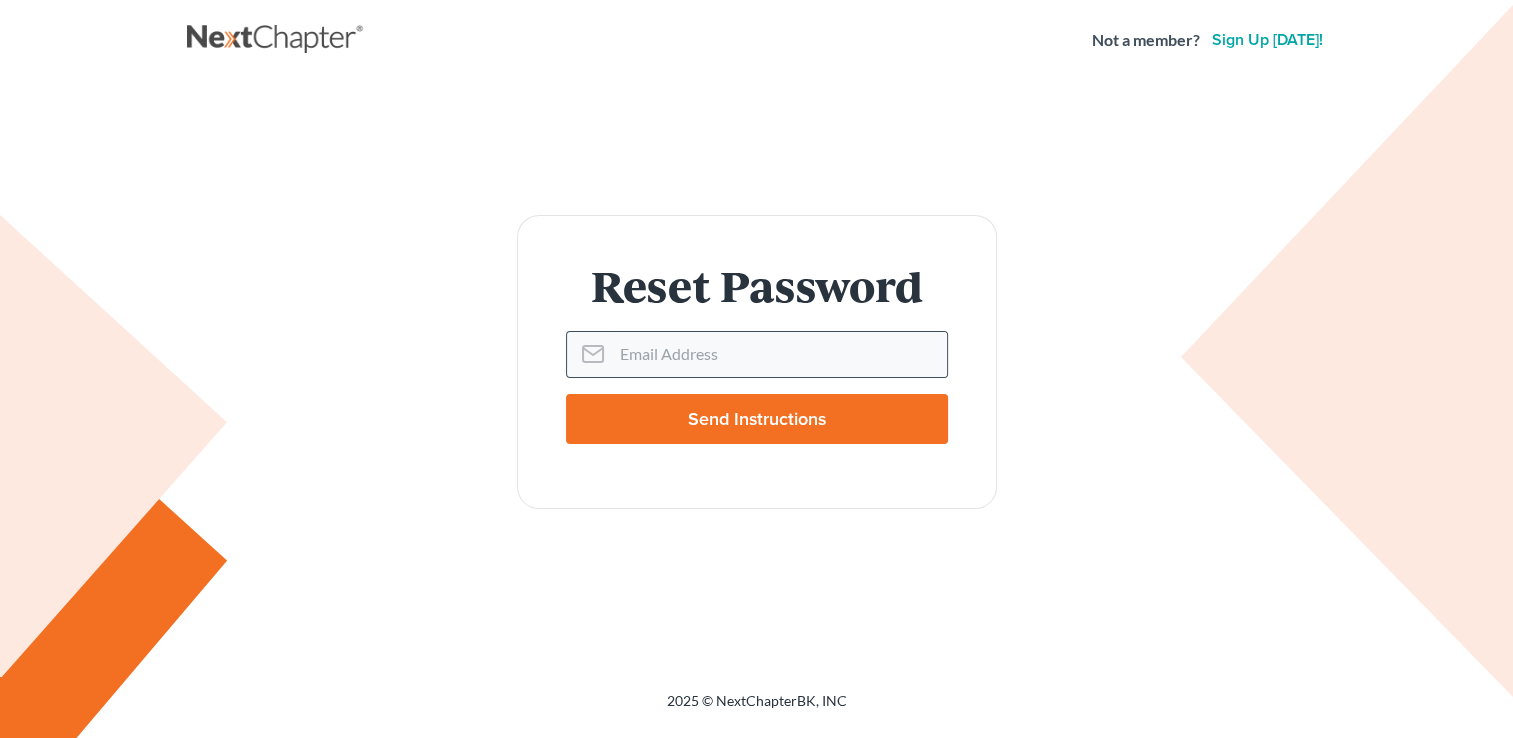 click at bounding box center [589, 354] 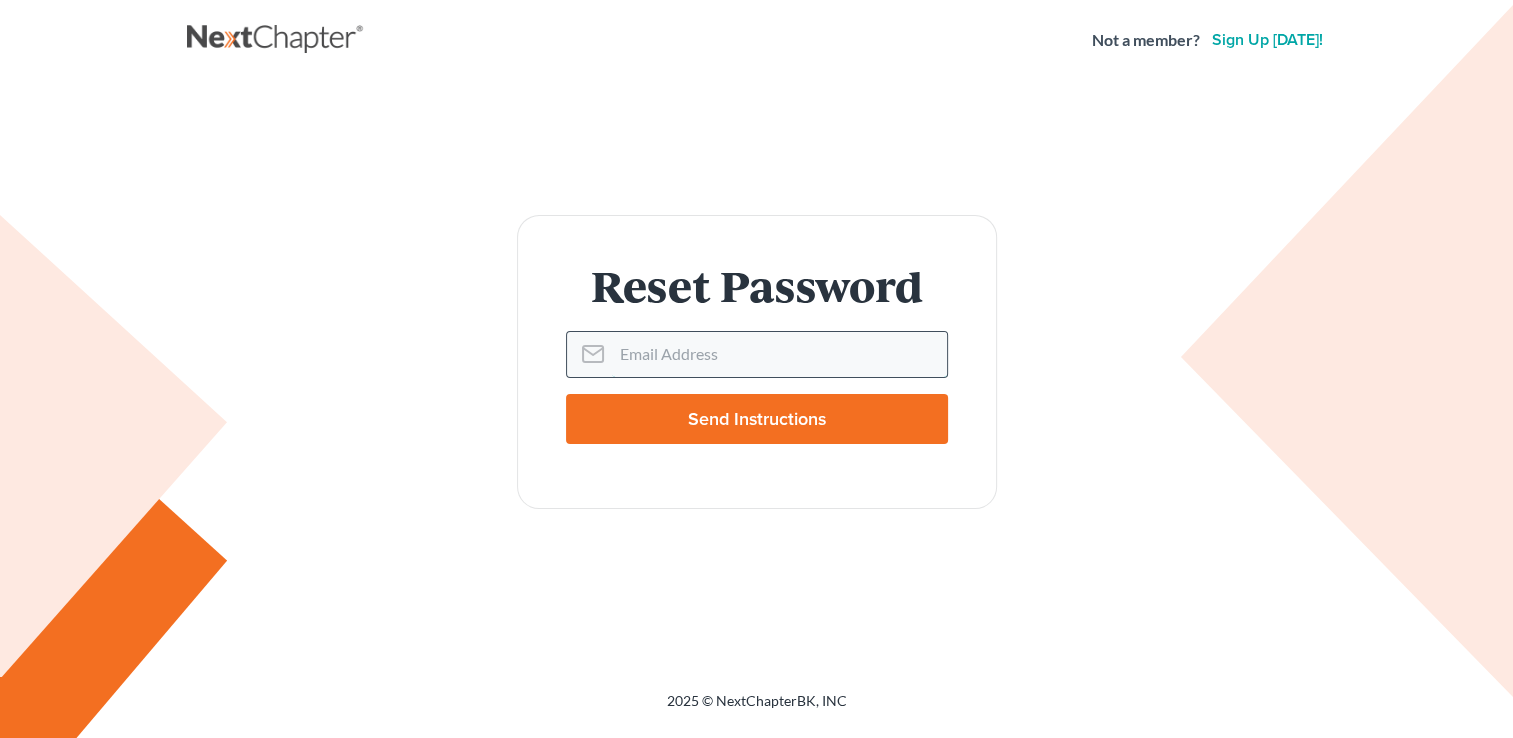click on "Email Address" at bounding box center (779, 354) 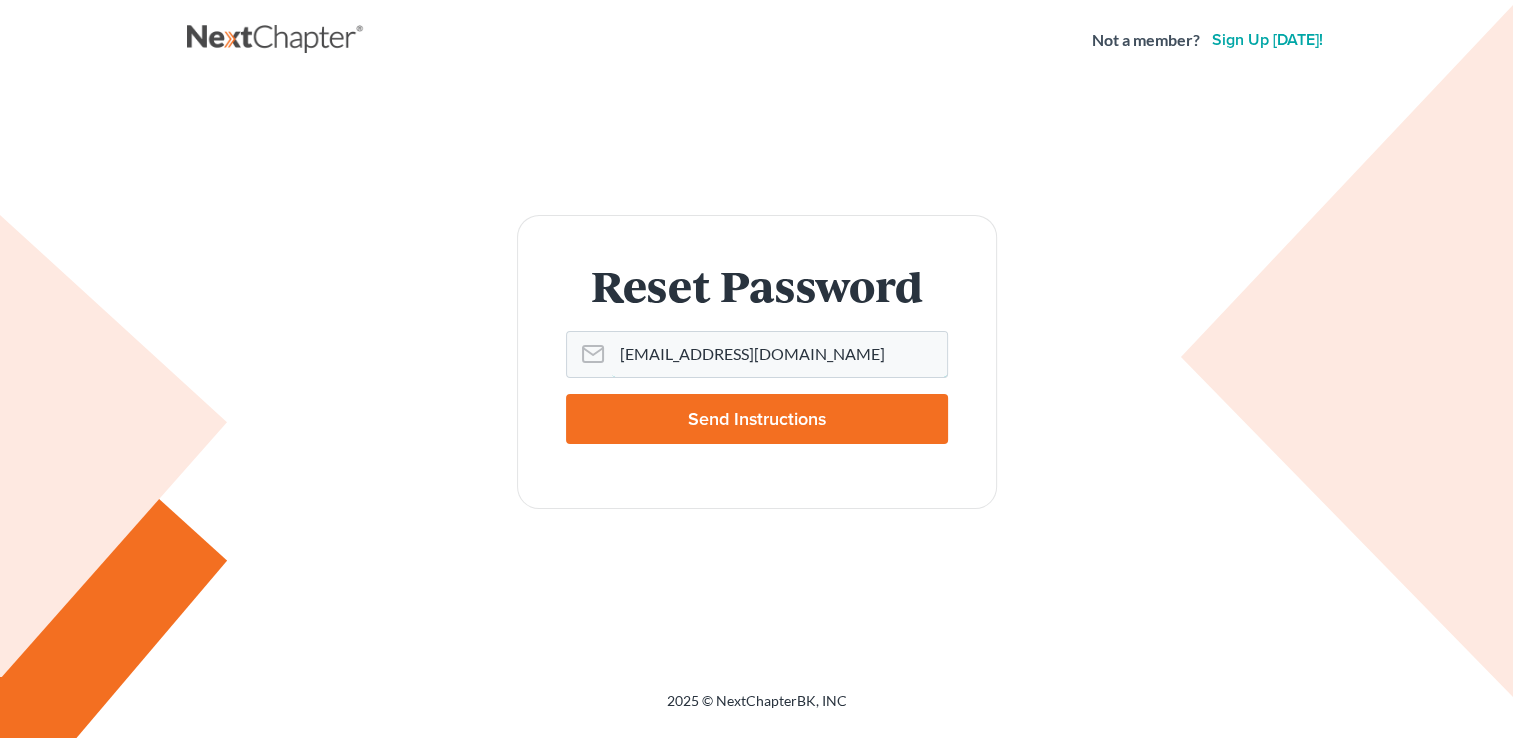 type on "[EMAIL_ADDRESS][DOMAIN_NAME]" 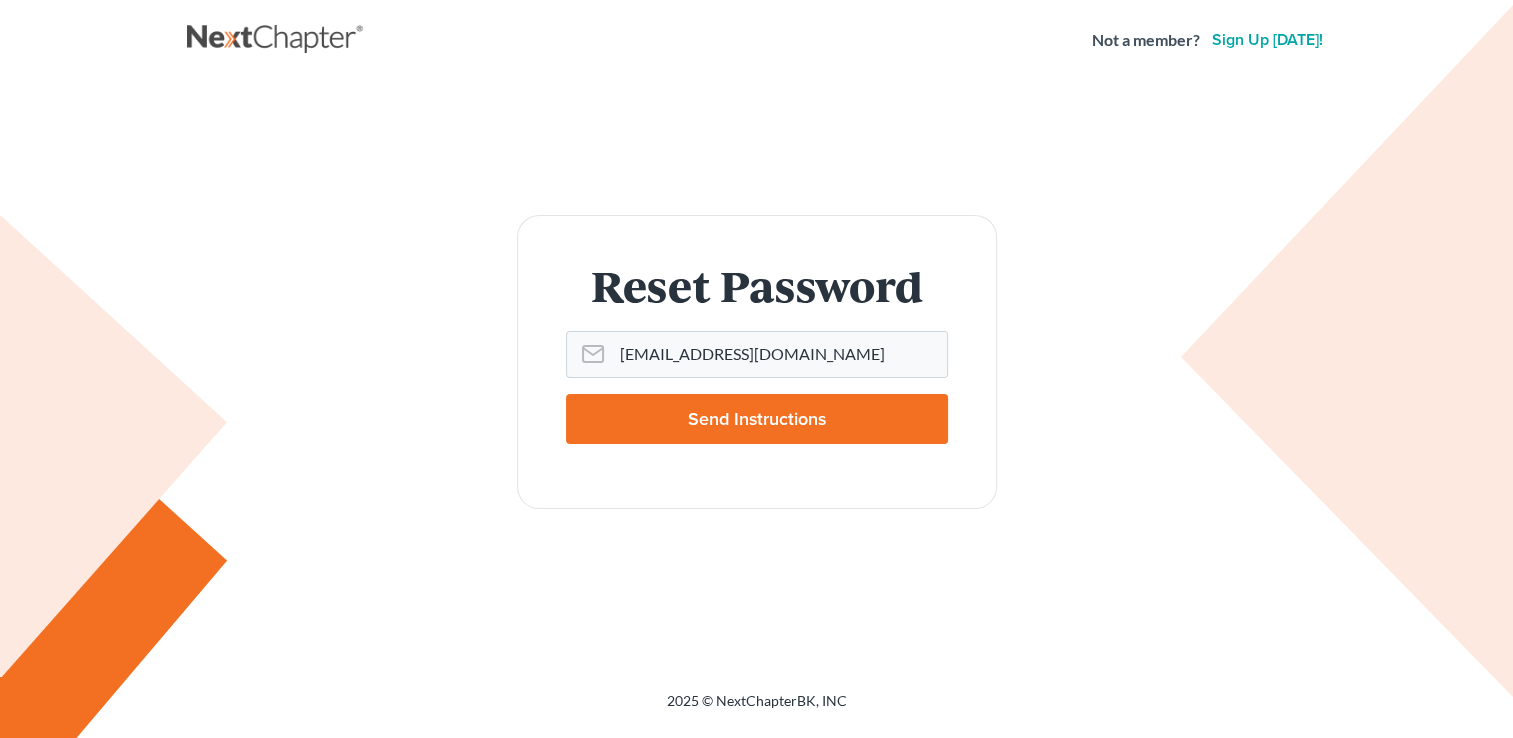 click on "Send Instructions" at bounding box center [757, 419] 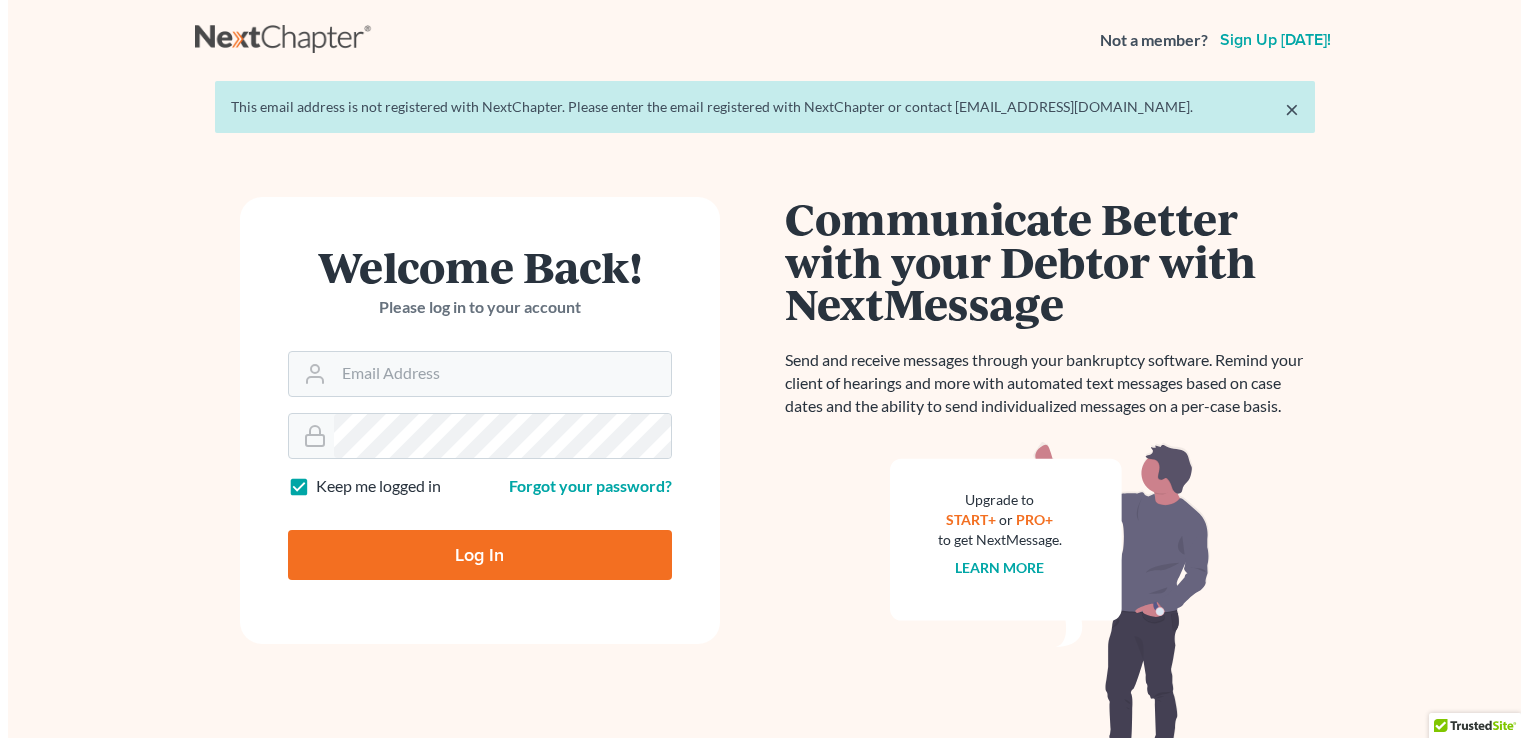 scroll, scrollTop: 0, scrollLeft: 0, axis: both 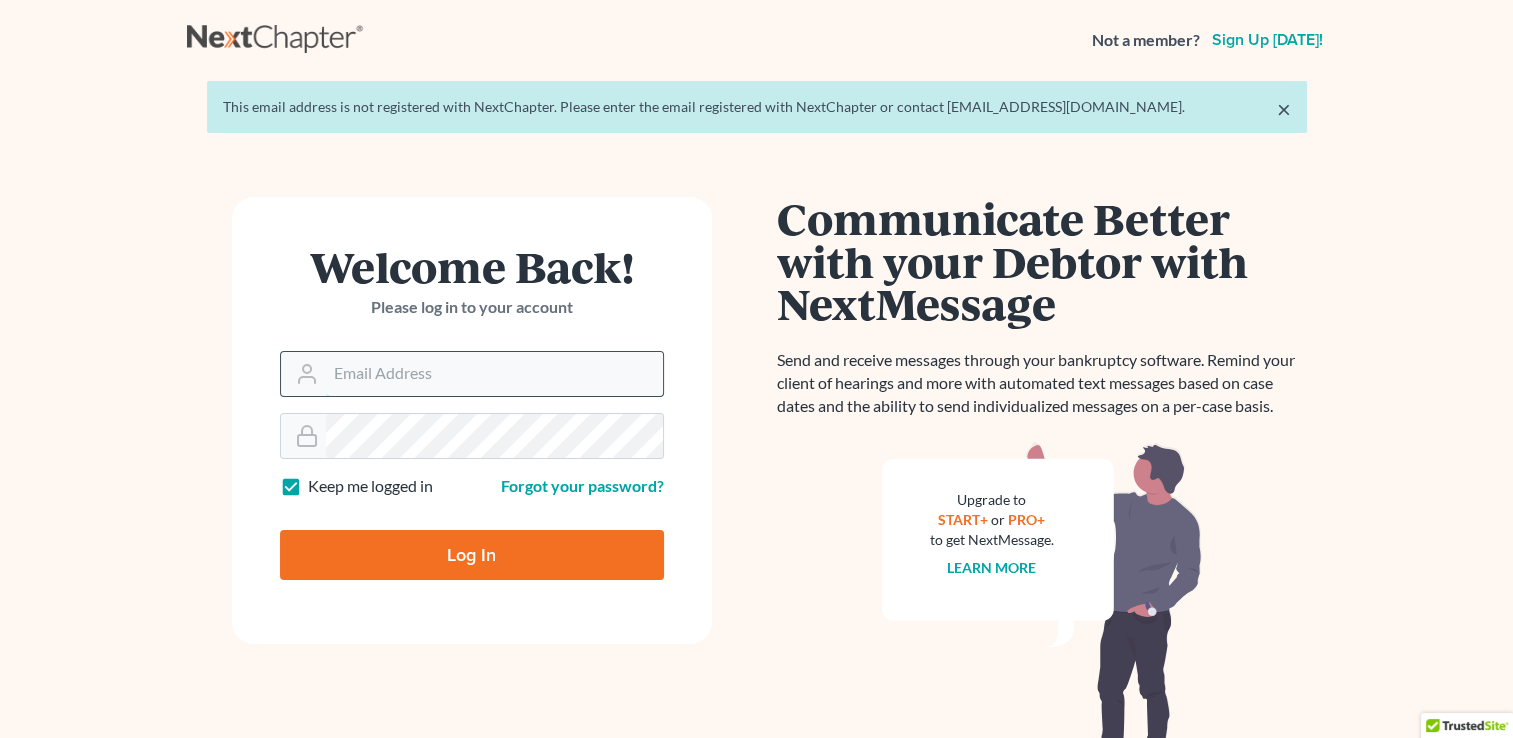 click on "Email Address" at bounding box center (494, 374) 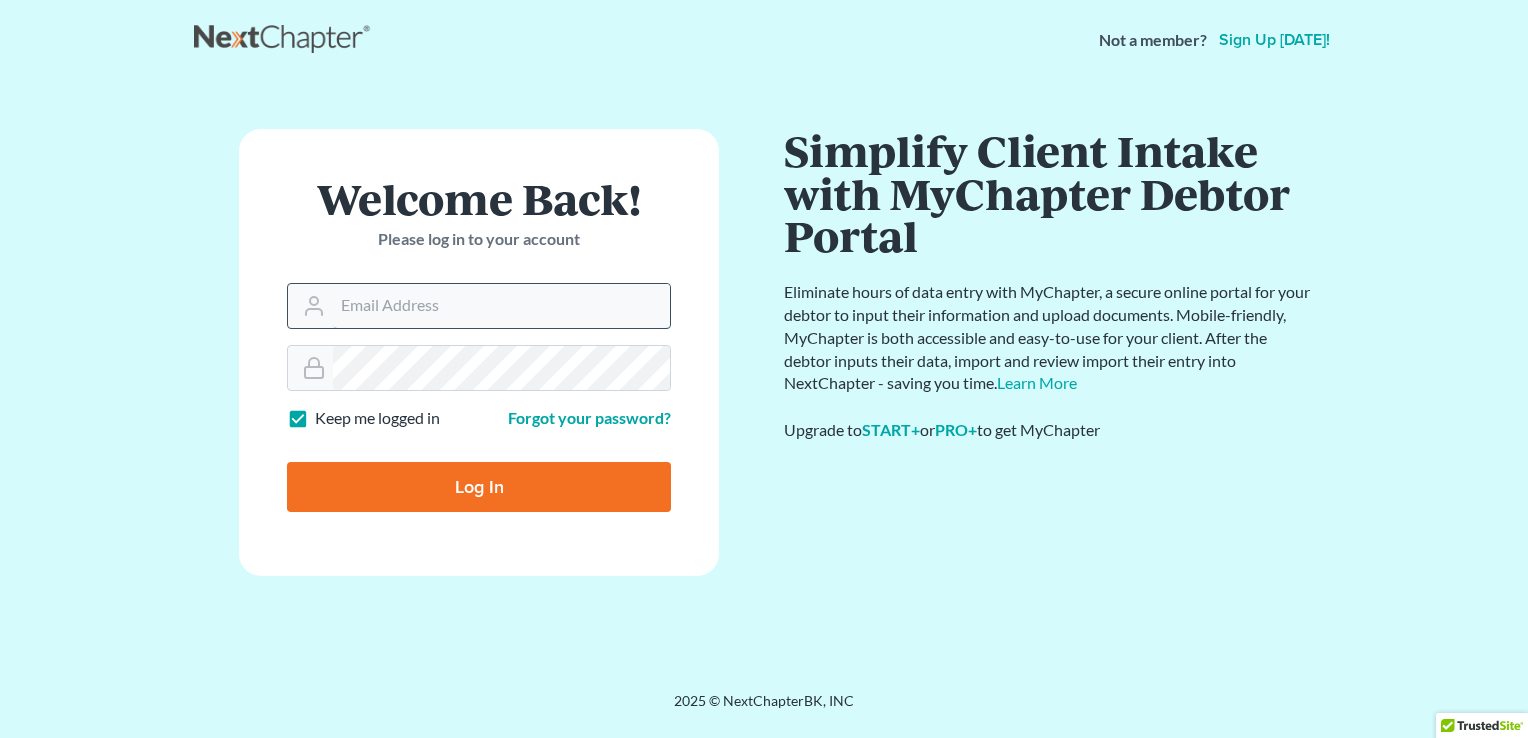 type on "info@ladinlaw.com" 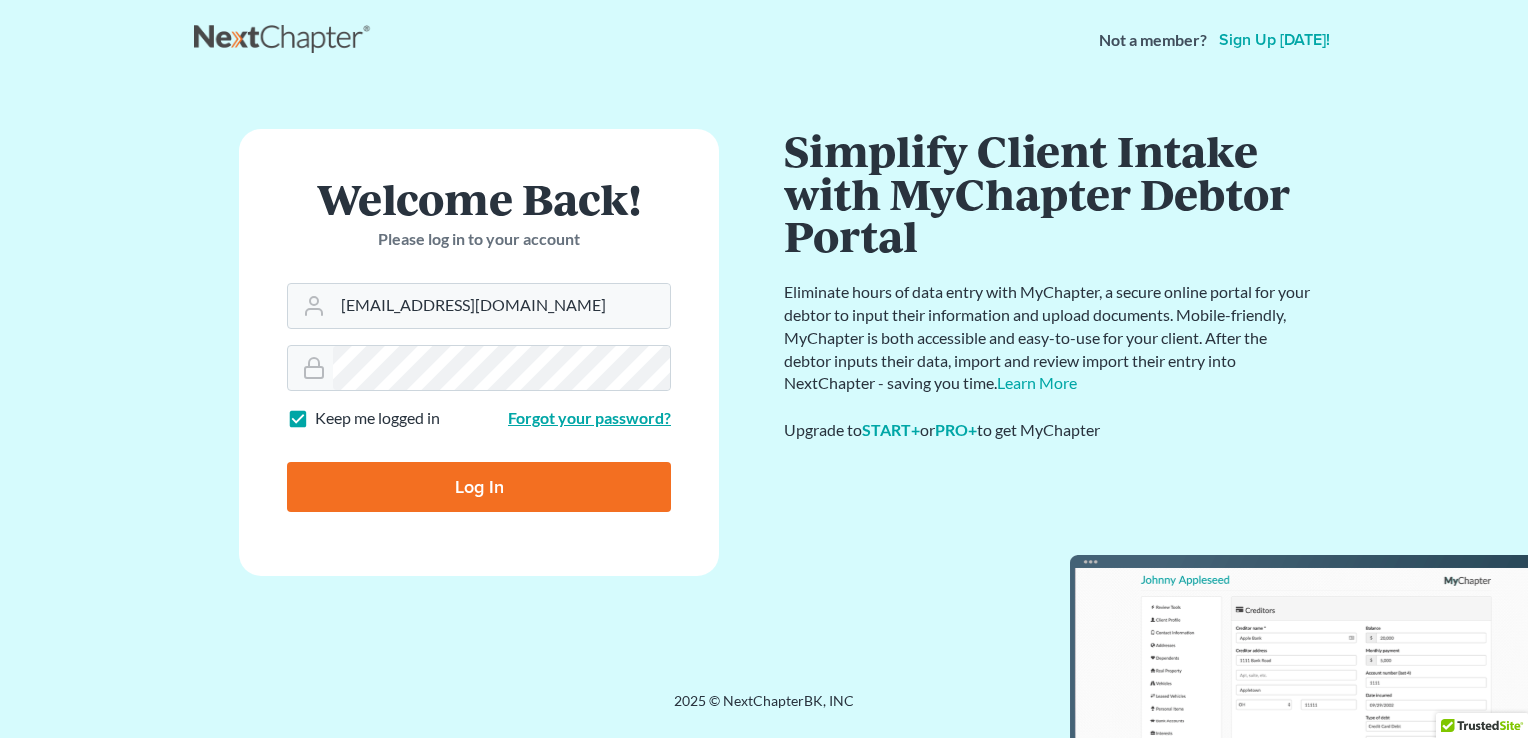click on "Forgot your password?" at bounding box center (589, 417) 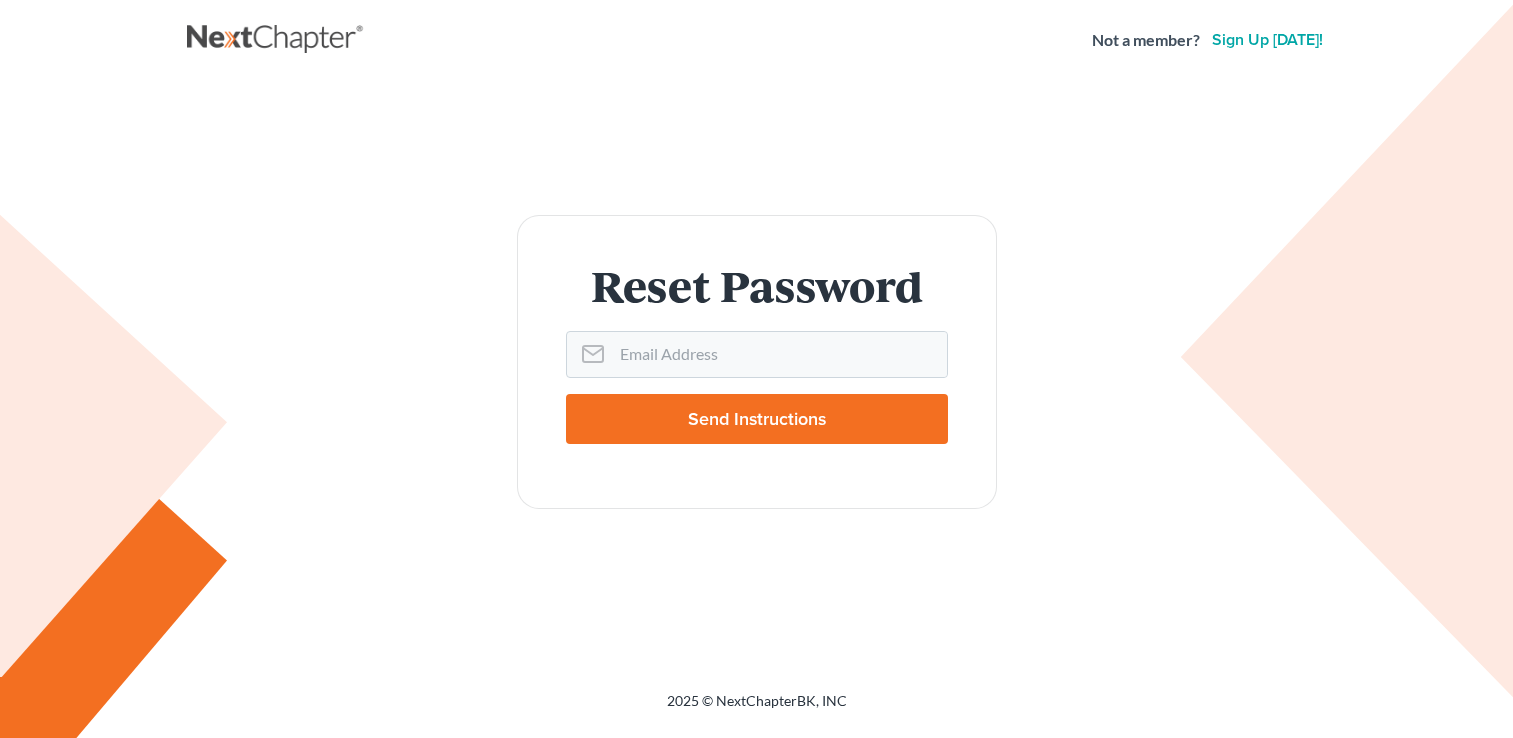scroll, scrollTop: 0, scrollLeft: 0, axis: both 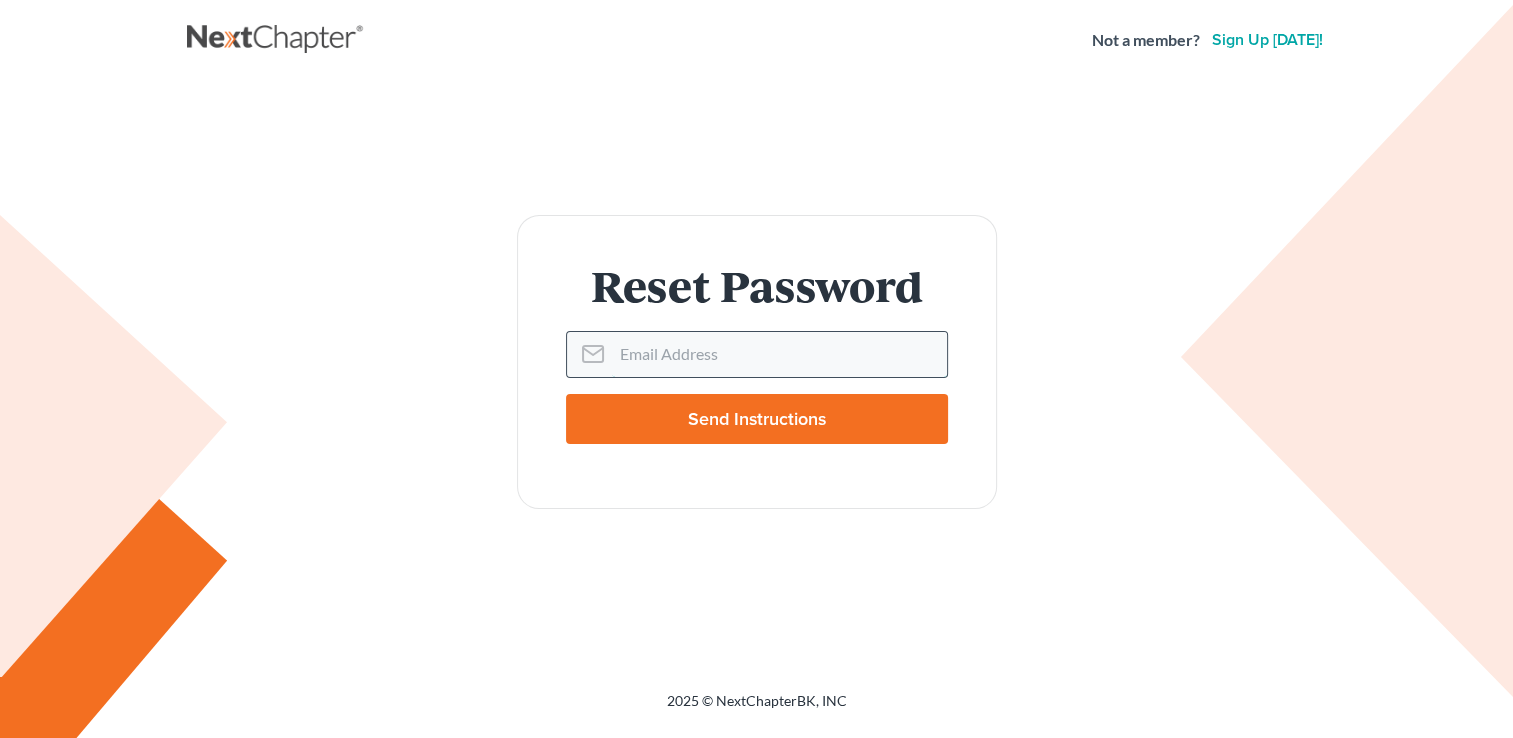 click on "Email Address" at bounding box center [779, 354] 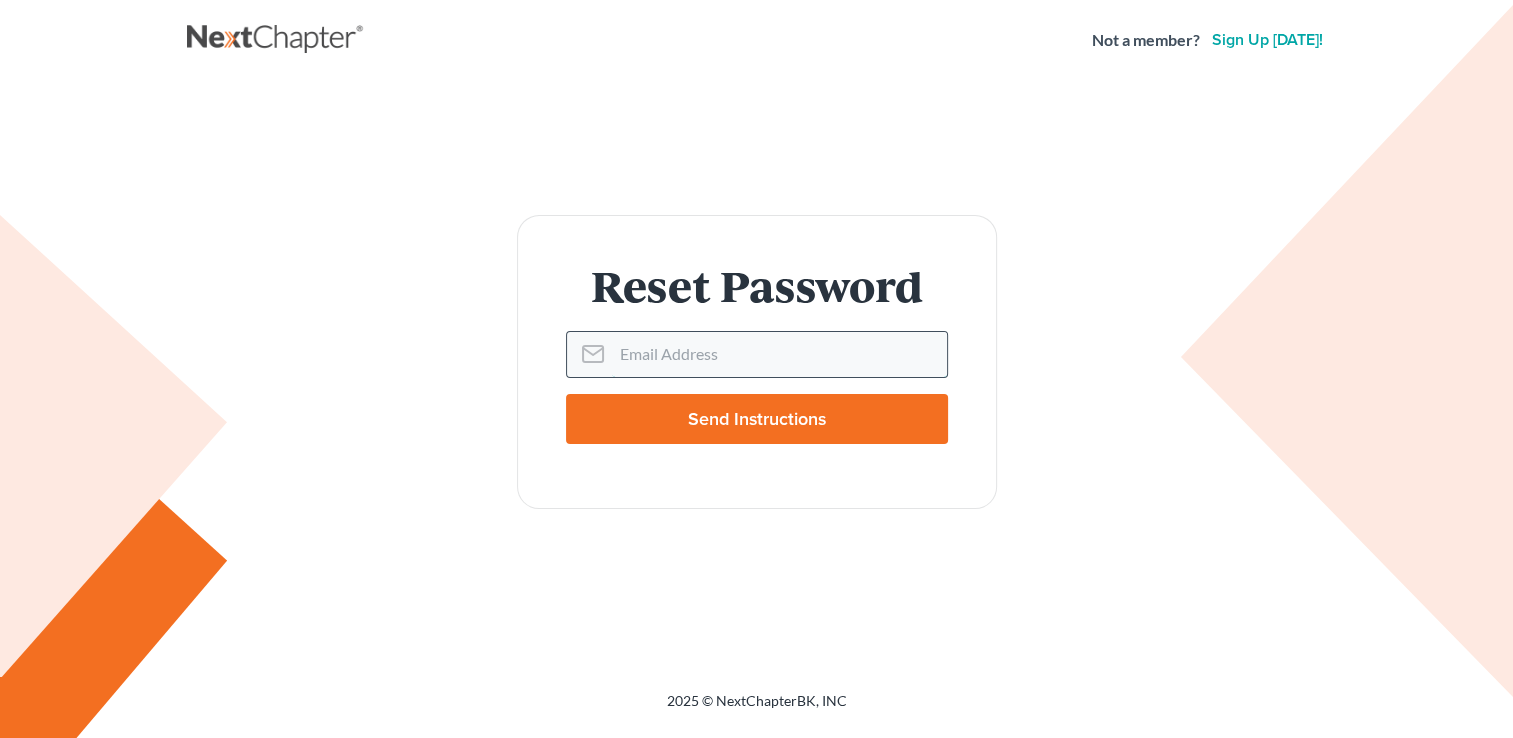 type on "[EMAIL_ADDRESS][DOMAIN_NAME]" 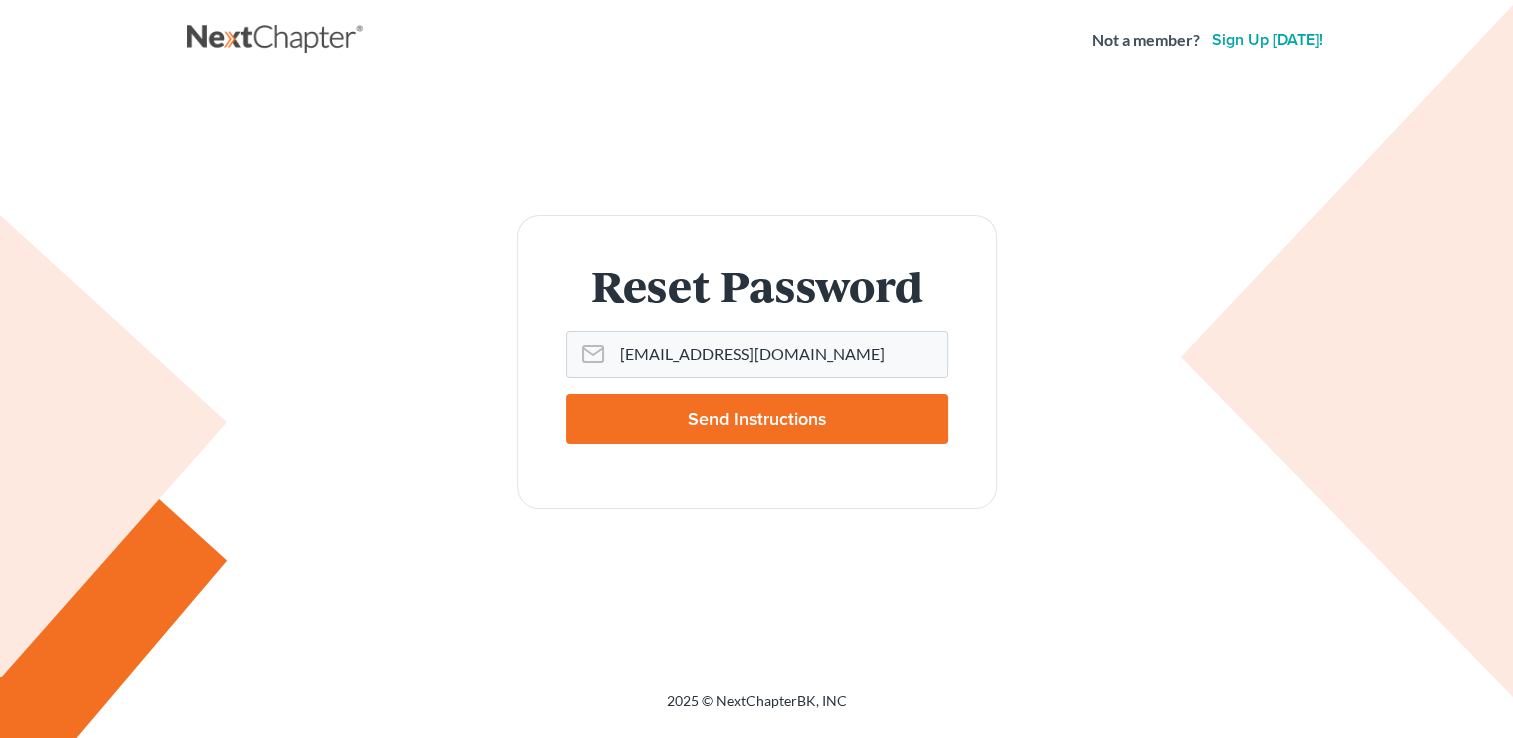 click on "Send Instructions" at bounding box center [757, 419] 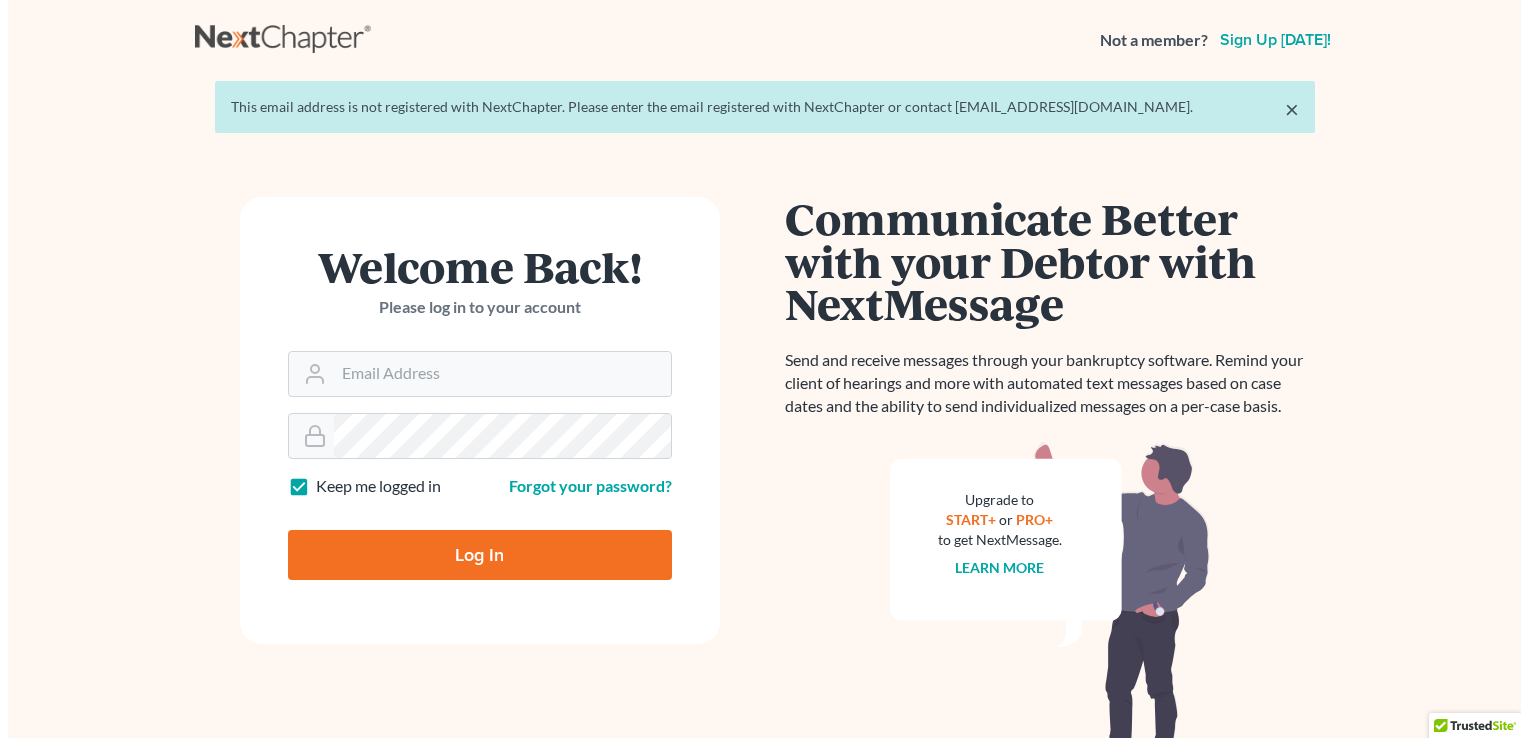 scroll, scrollTop: 0, scrollLeft: 0, axis: both 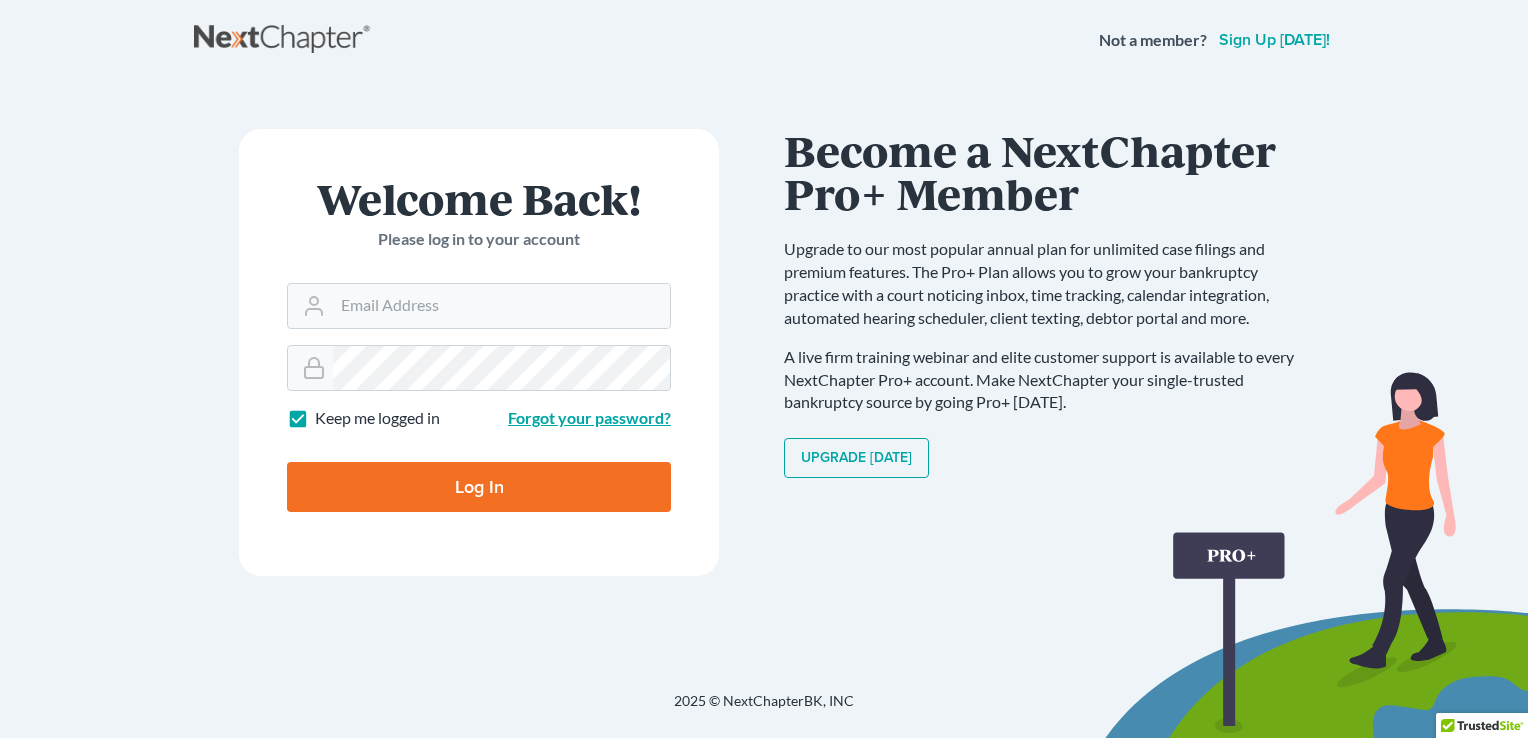 click on "Forgot your password?" at bounding box center (589, 417) 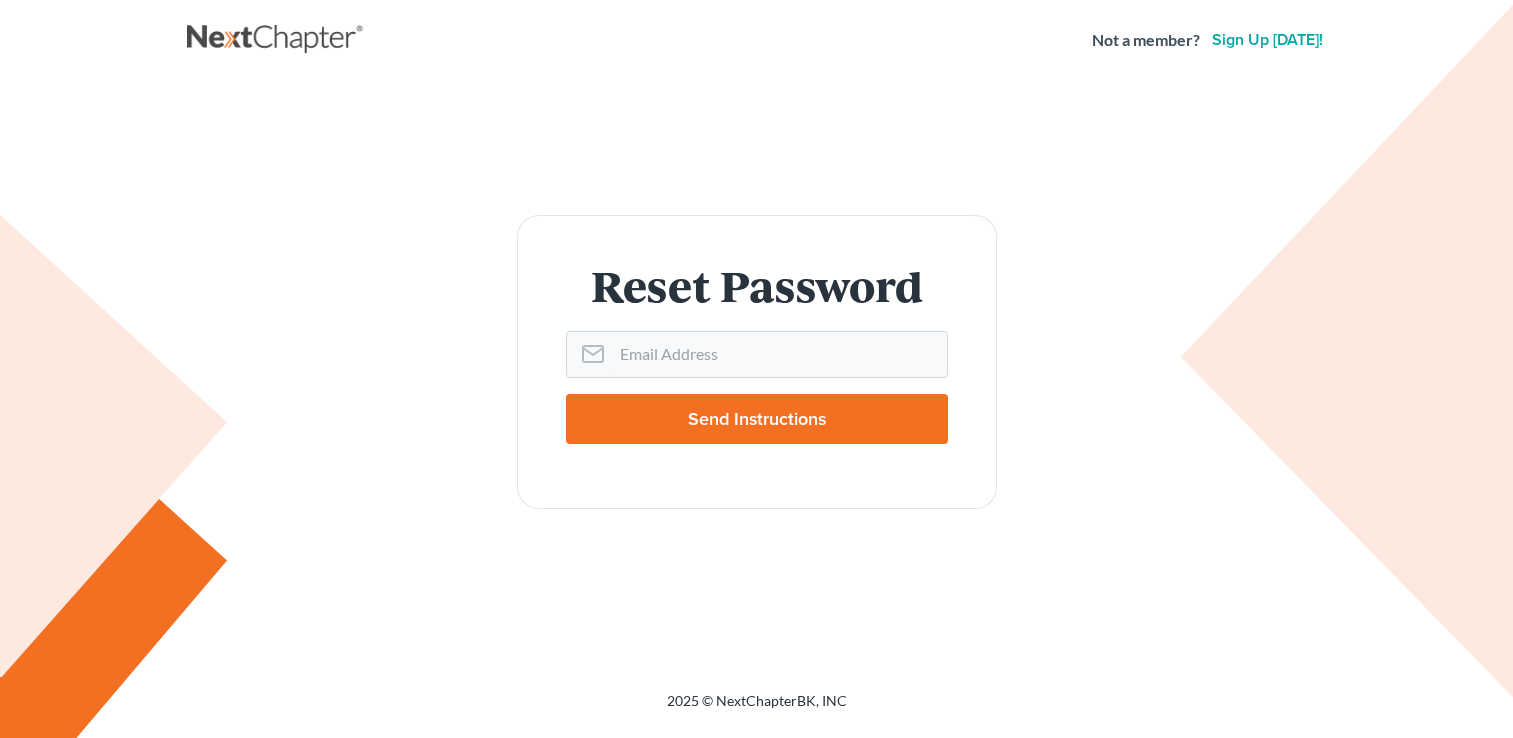 scroll, scrollTop: 0, scrollLeft: 0, axis: both 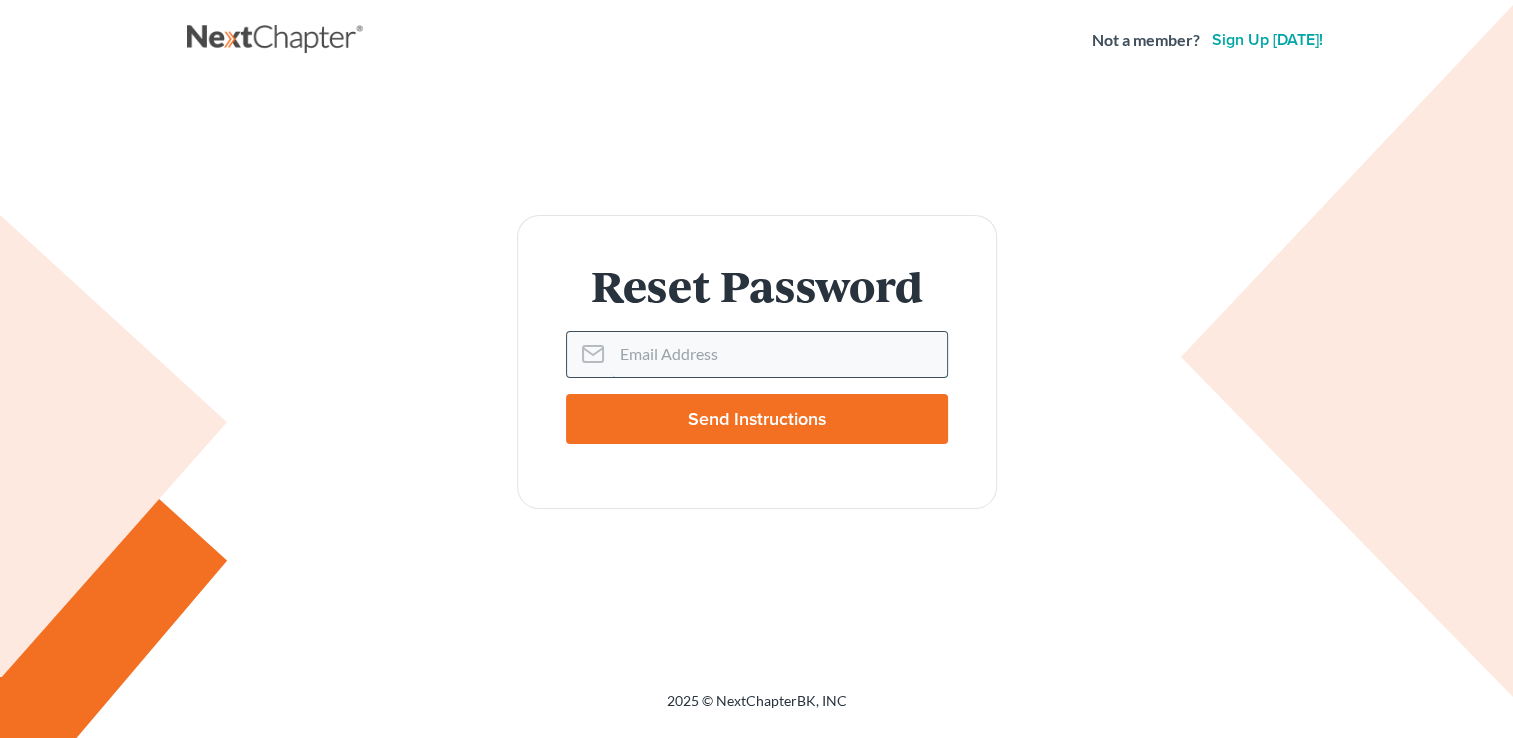 click on "Email Address" at bounding box center [779, 354] 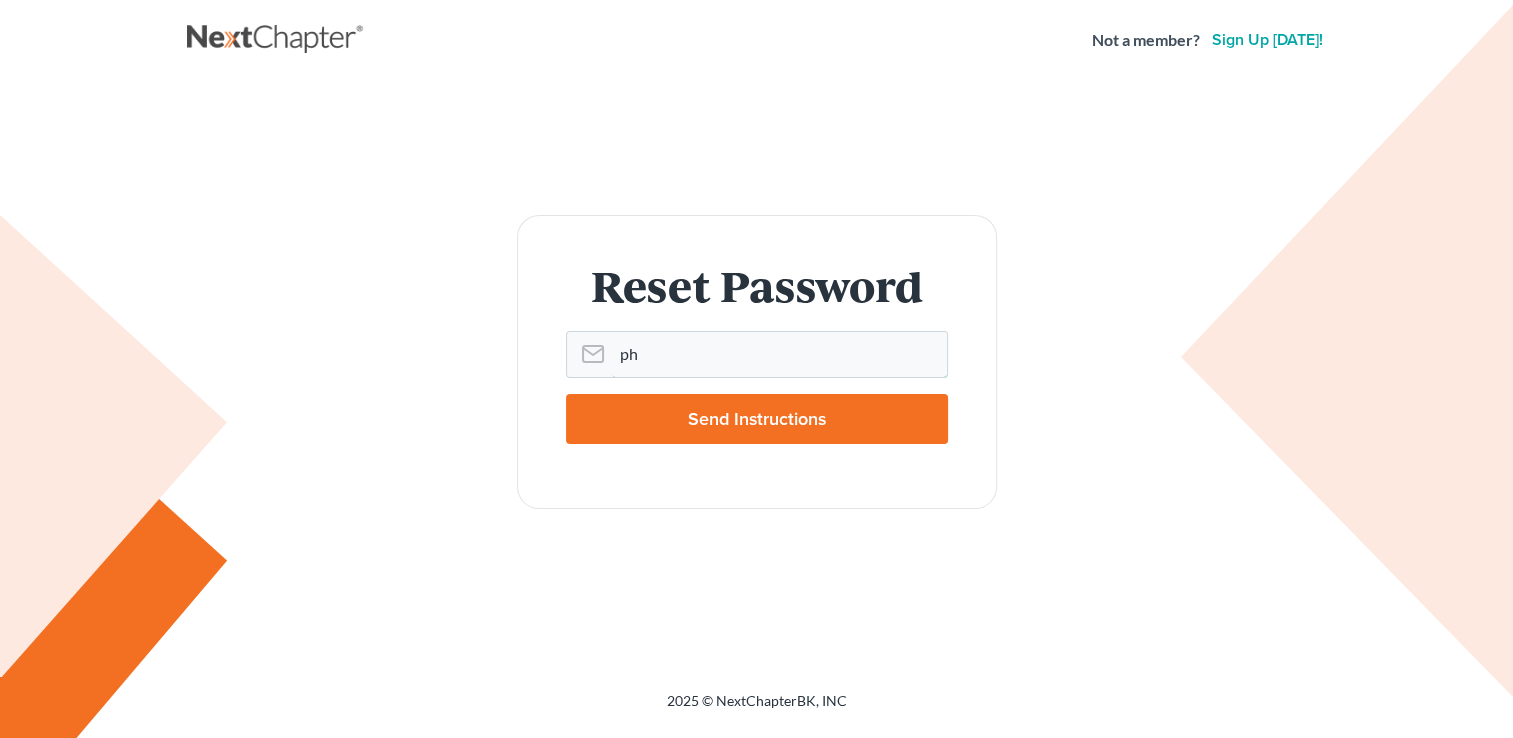 type on "[PERSON_NAME][EMAIL_ADDRESS][PERSON_NAME][DOMAIN_NAME]" 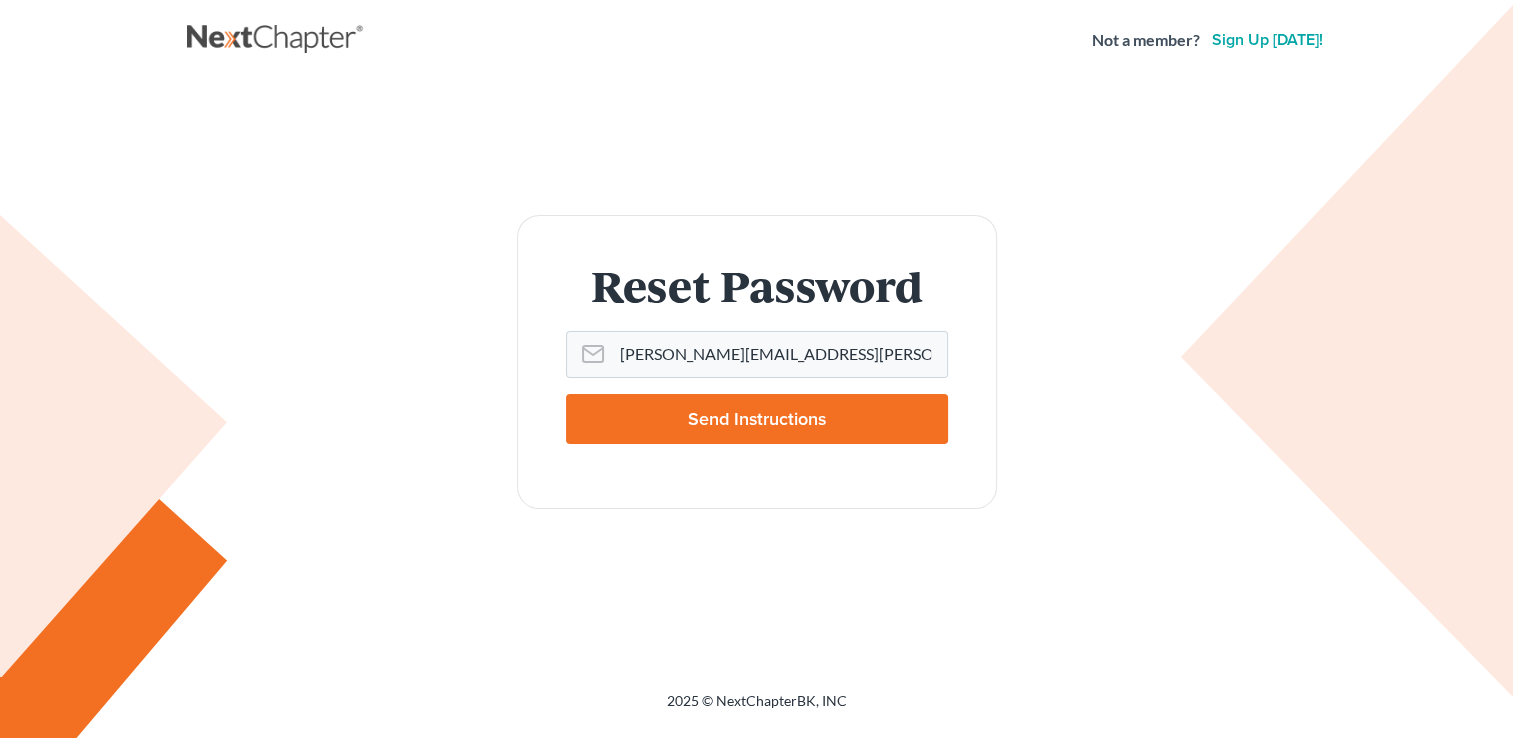 click on "Send Instructions" at bounding box center (757, 419) 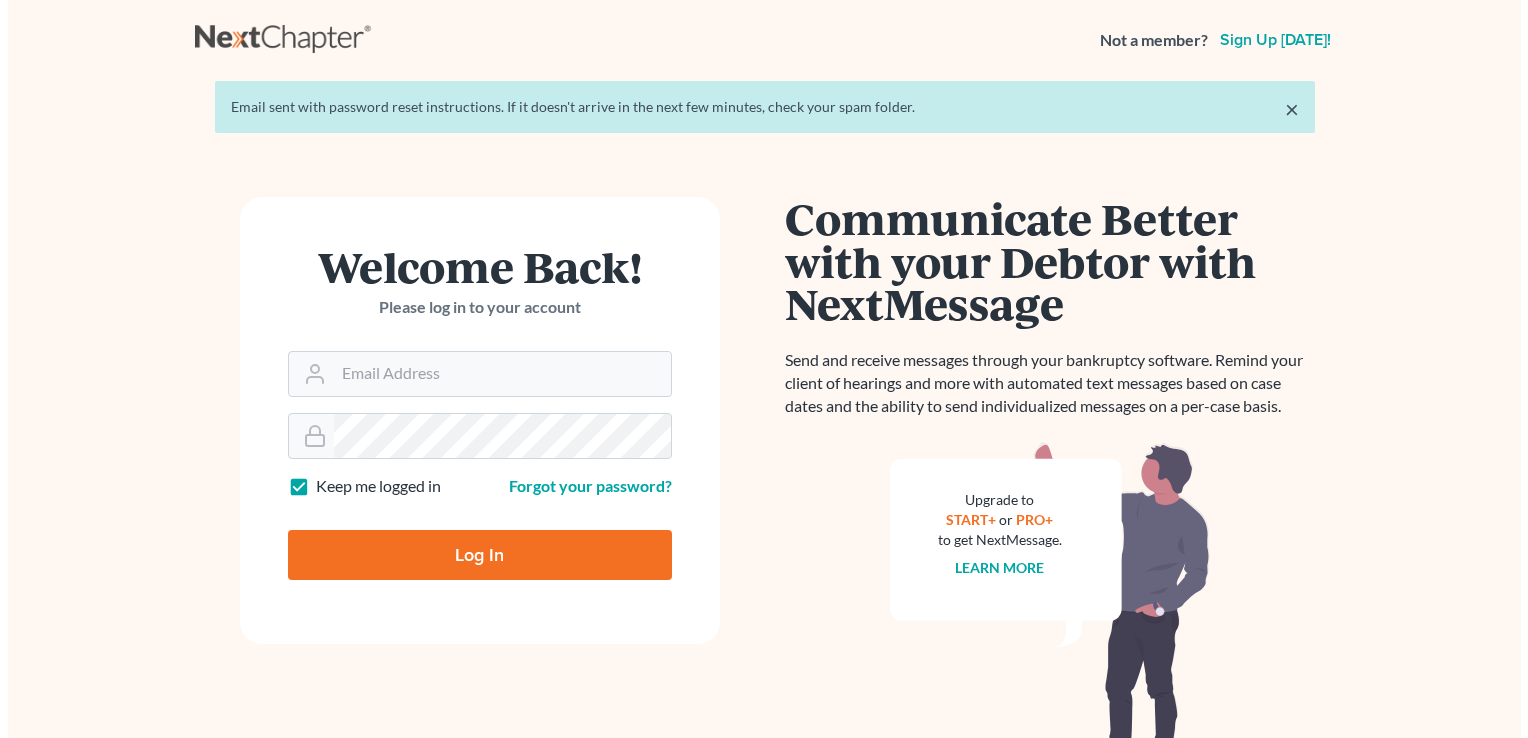 scroll, scrollTop: 0, scrollLeft: 0, axis: both 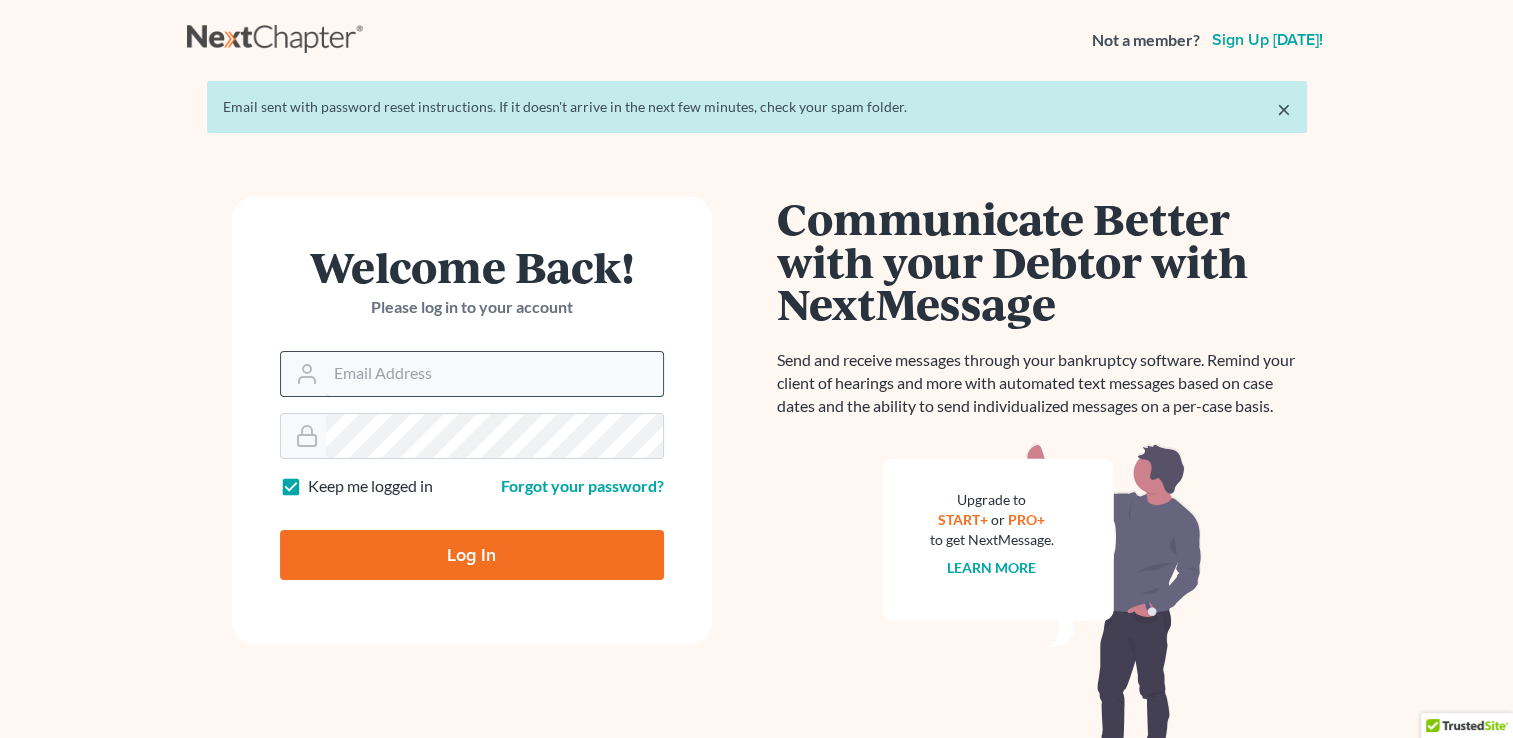 click on "Email Address" at bounding box center (494, 374) 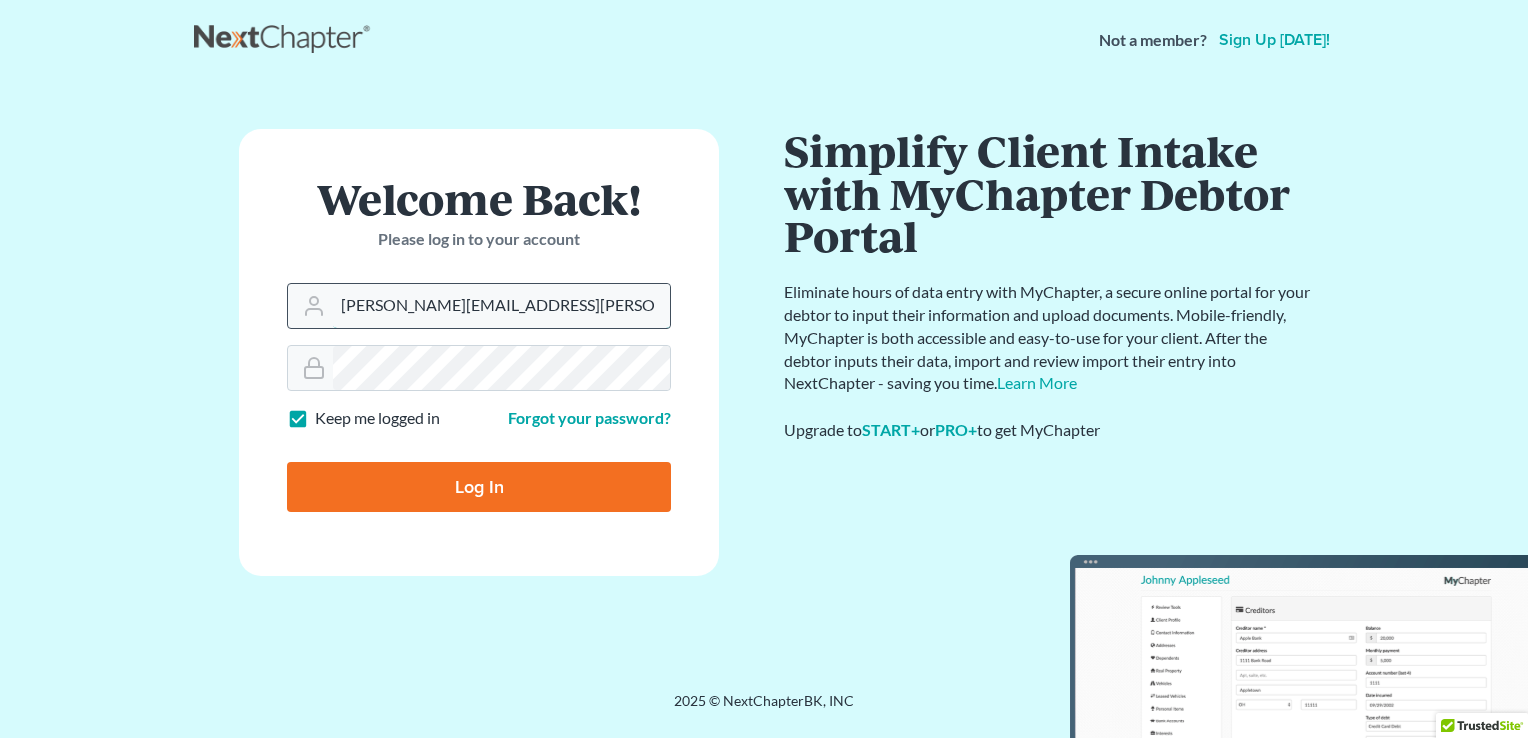 type on "[PERSON_NAME][EMAIL_ADDRESS][PERSON_NAME][DOMAIN_NAME]" 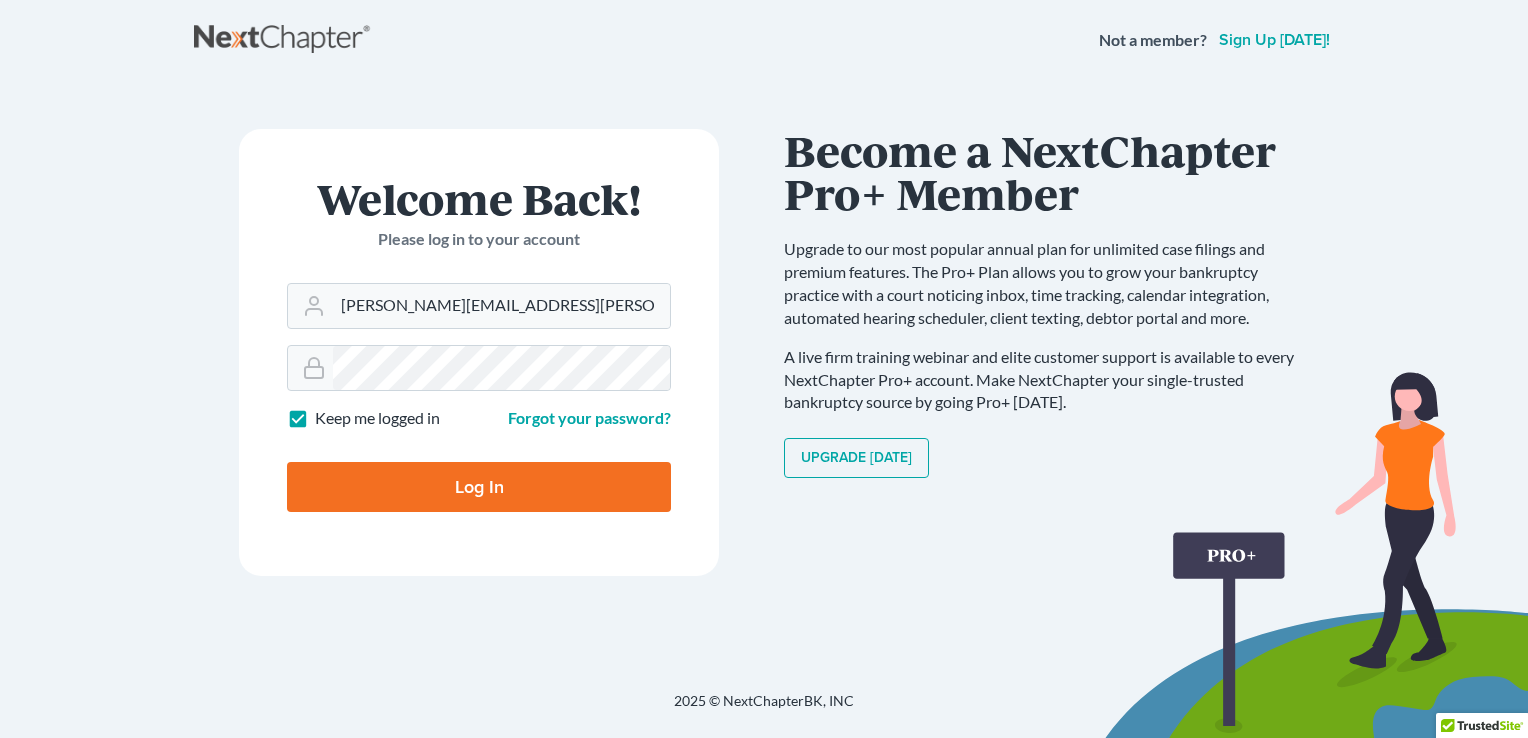 click on "Log In" at bounding box center (479, 487) 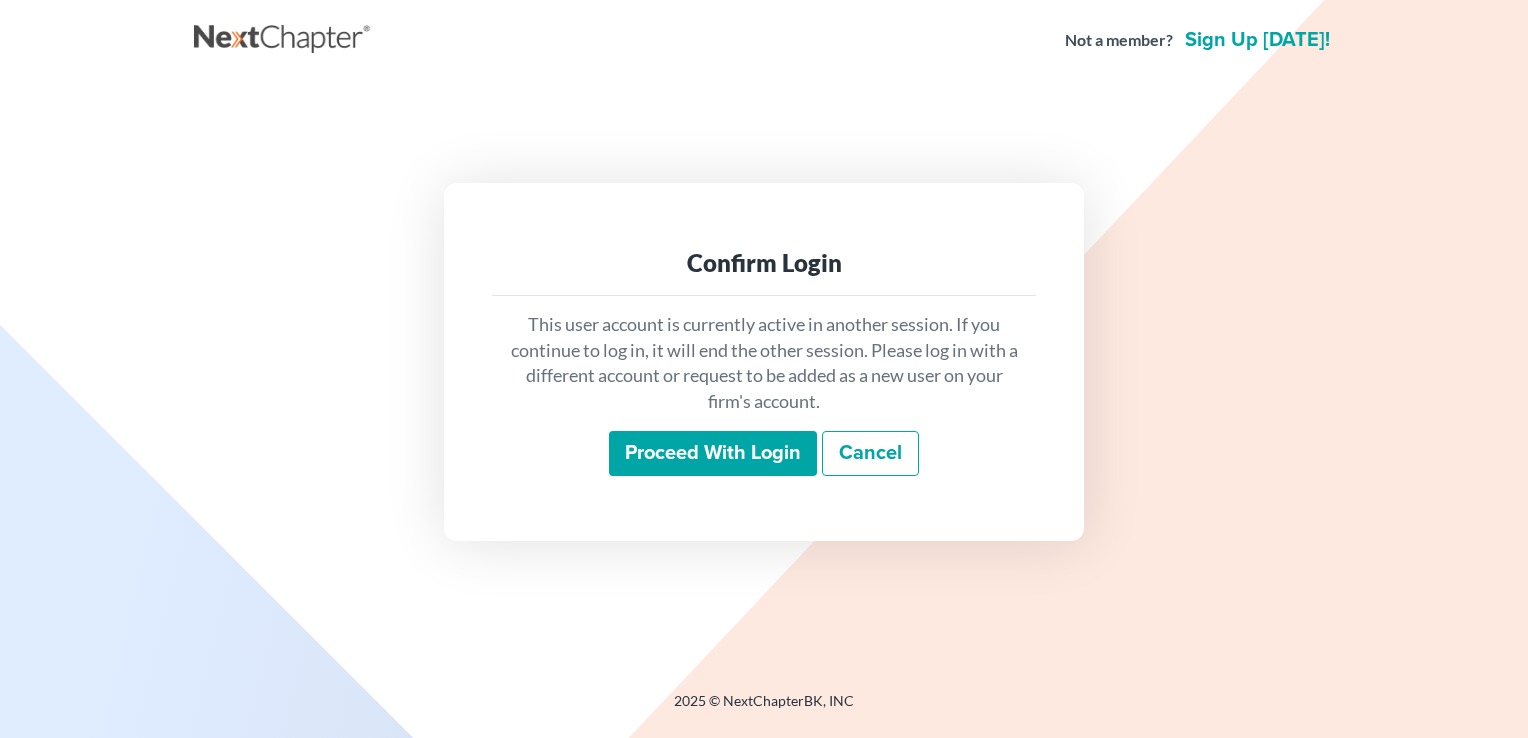 scroll, scrollTop: 0, scrollLeft: 0, axis: both 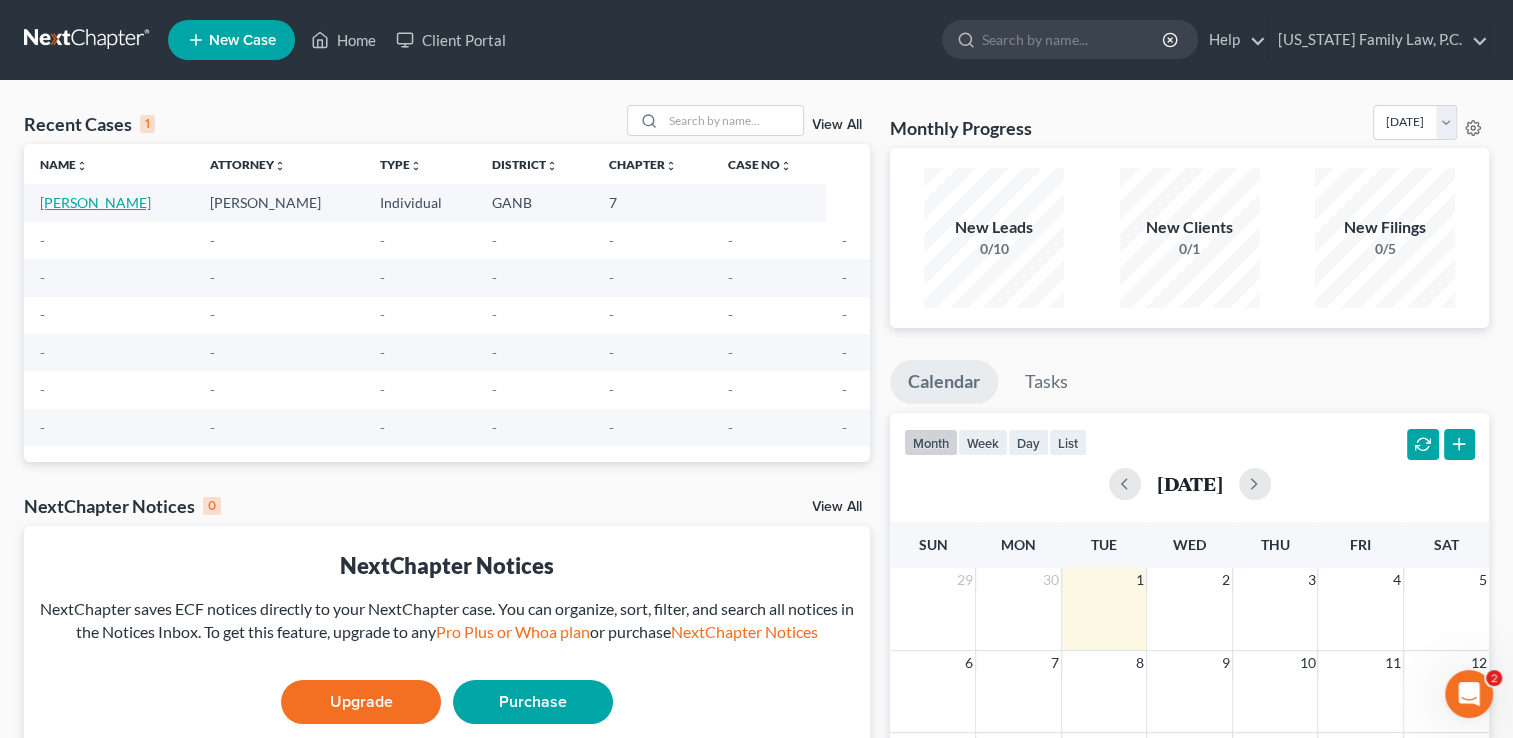 click on "Knott, Thomas" at bounding box center (95, 202) 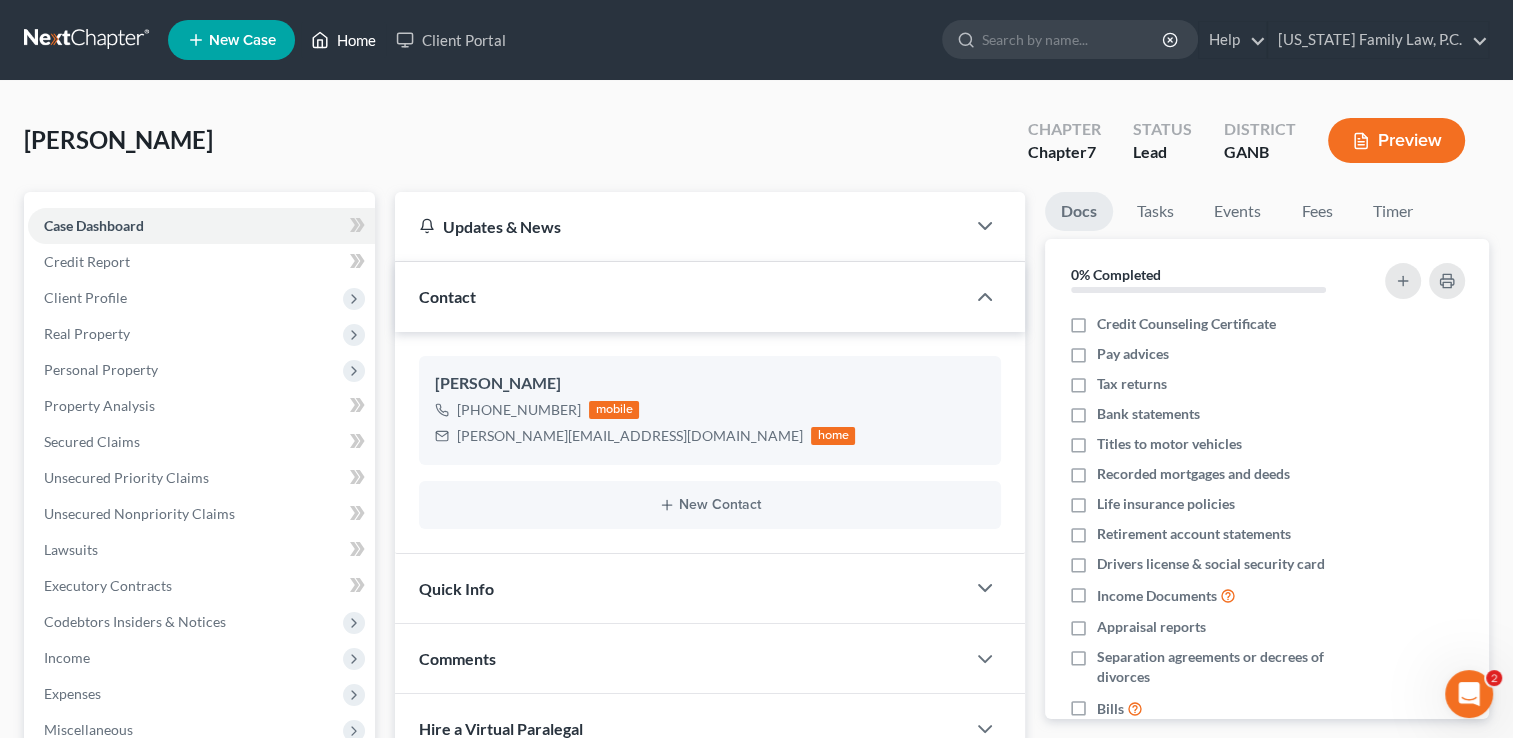 click on "Home" at bounding box center [343, 40] 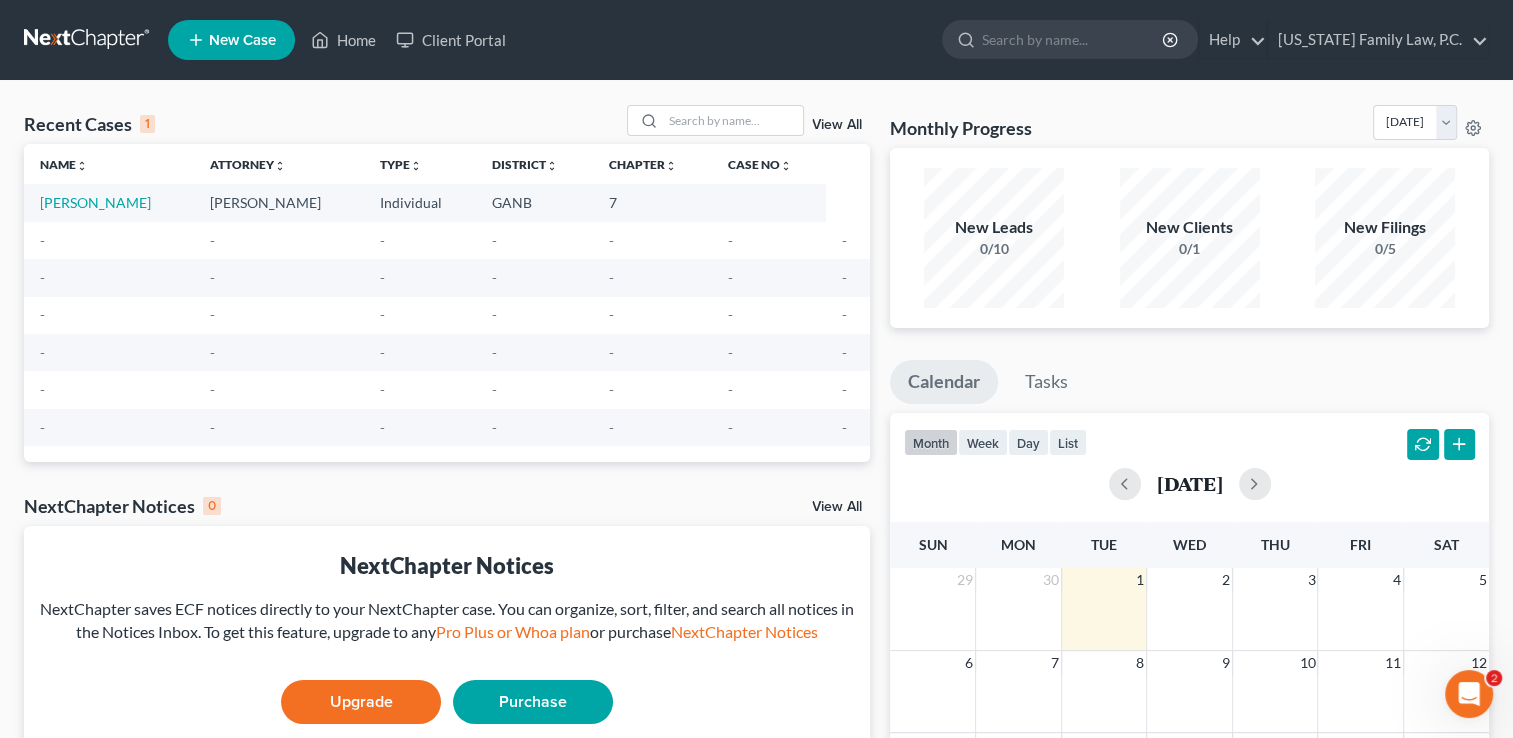click at bounding box center [88, 40] 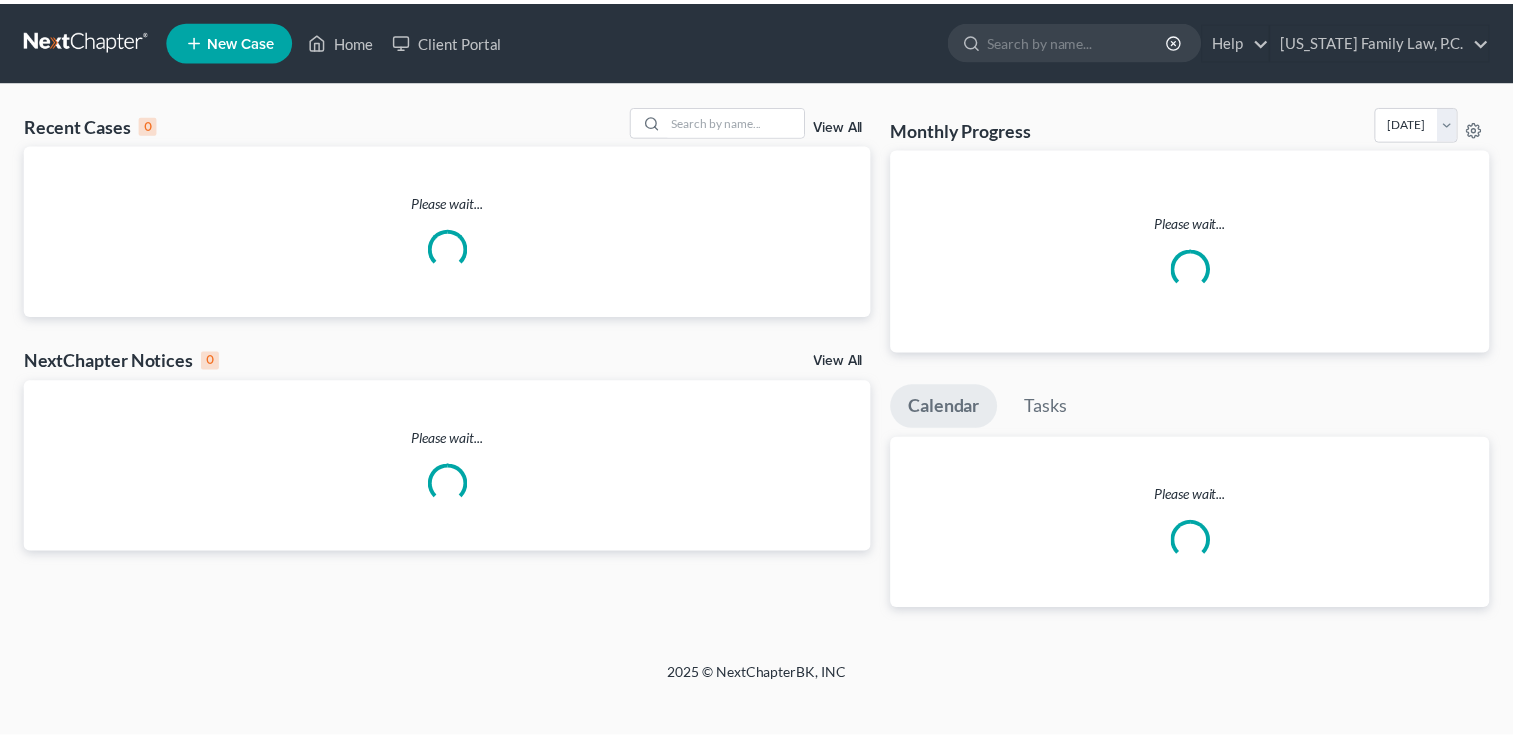 scroll, scrollTop: 0, scrollLeft: 0, axis: both 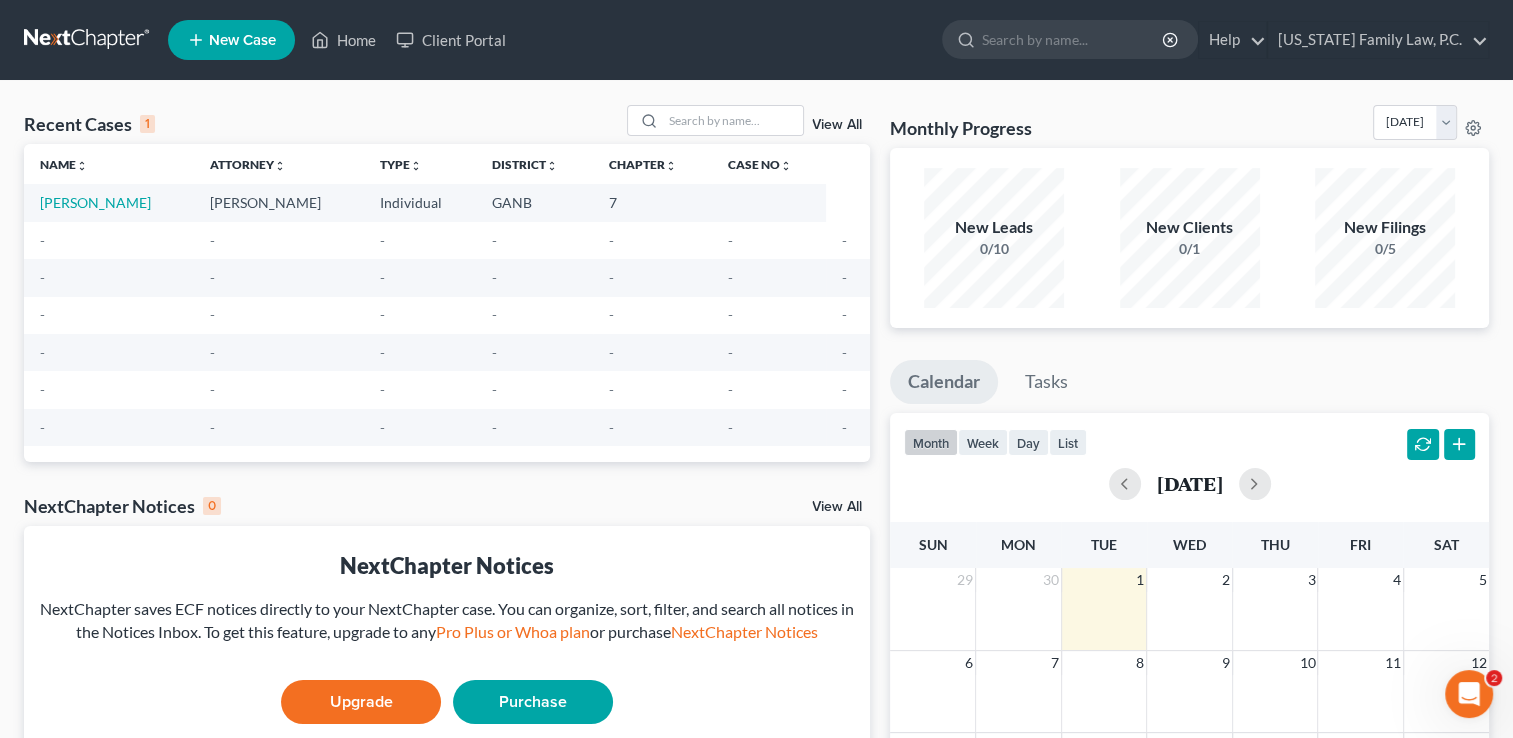 click at bounding box center [1469, 694] 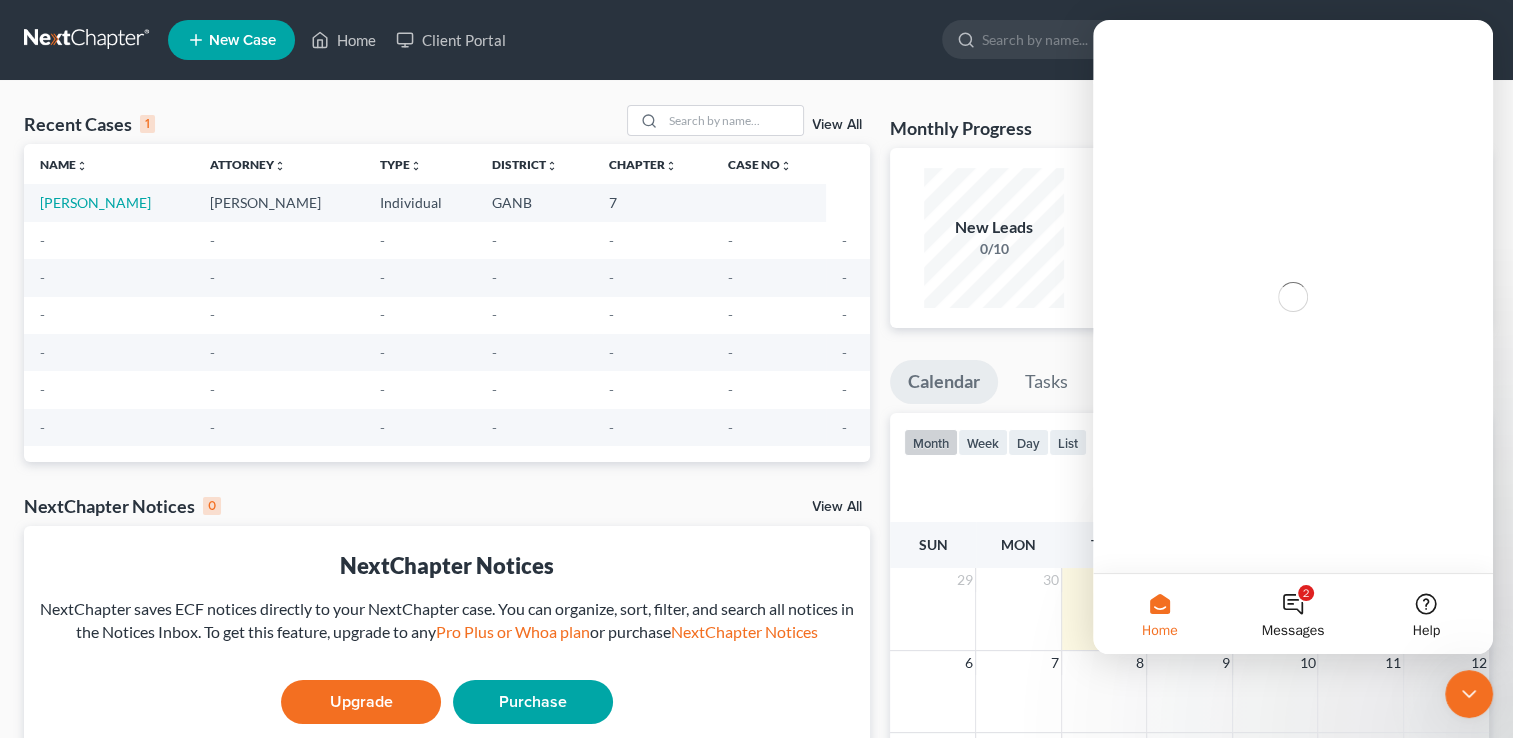 scroll, scrollTop: 0, scrollLeft: 0, axis: both 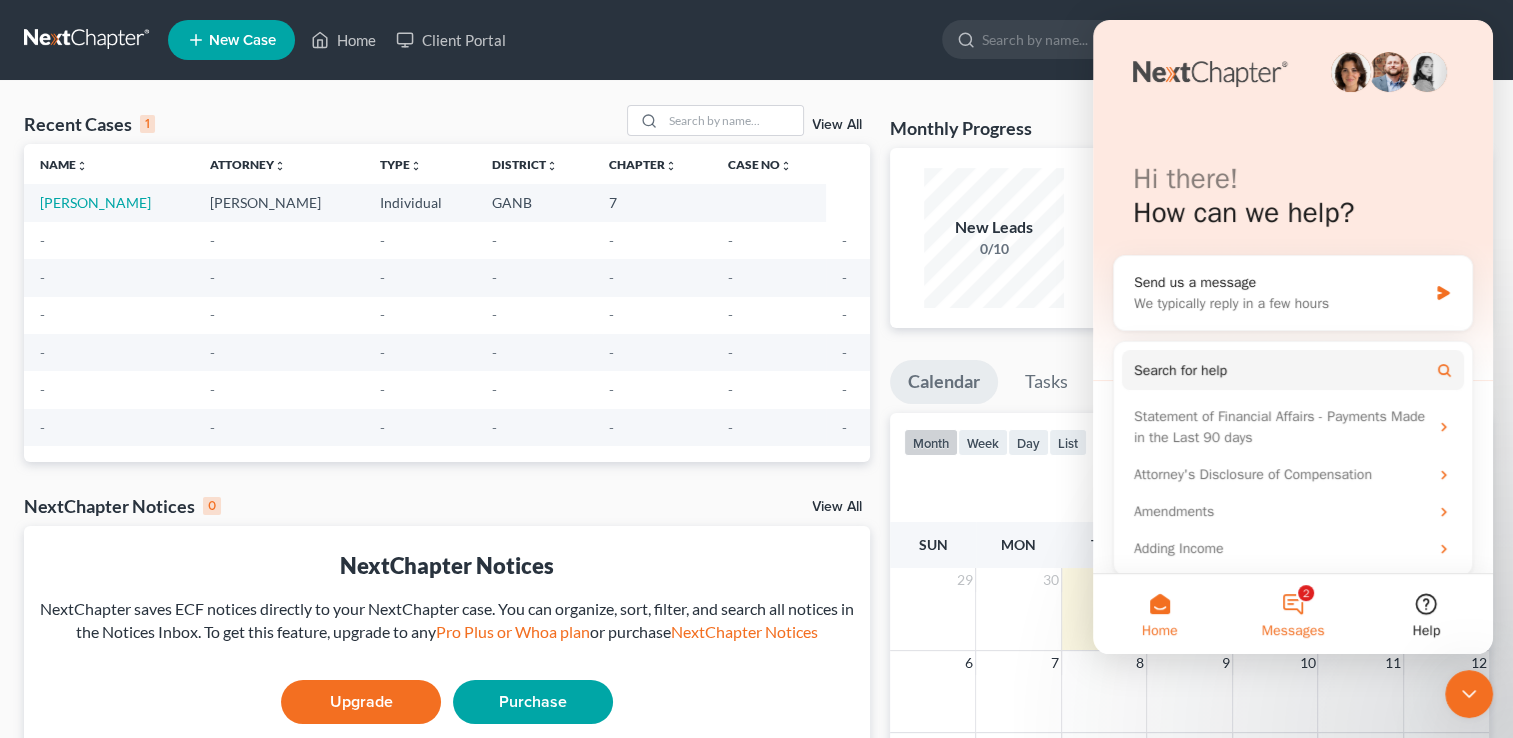 click on "2 Messages" at bounding box center (1292, 614) 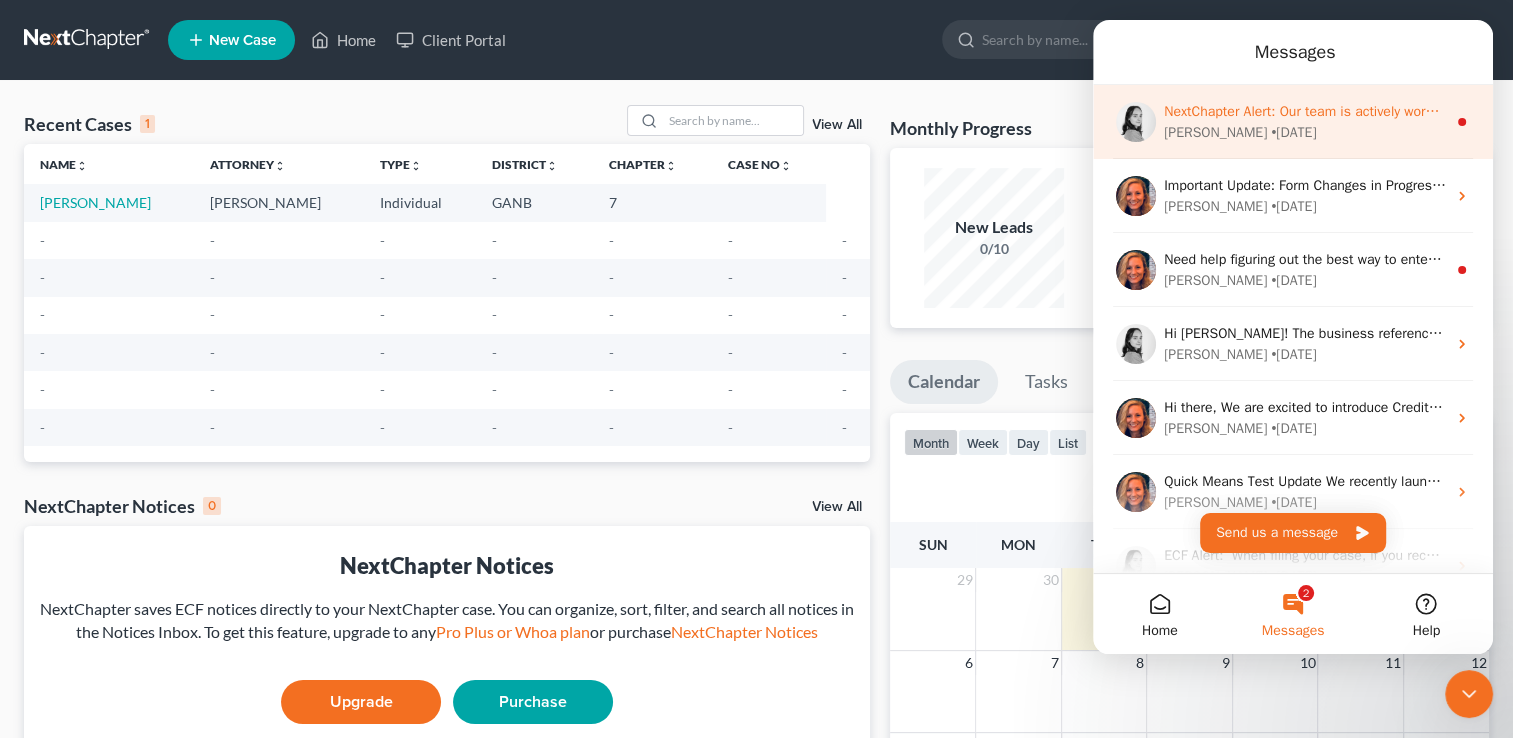 click on "NextChapter Alert:    Our team is actively working on implementing Multifactor Authentication (MFA) support for the filing process. However, this feature is not ready yet.   To ensure uninterrupted access to your PACER account through NextChapter, please do not enable MFA on your PACER account at this time.   We’ll notify you in the app as soon as MFA is fully supported. Thank you for your patience!" at bounding box center [2378, 111] 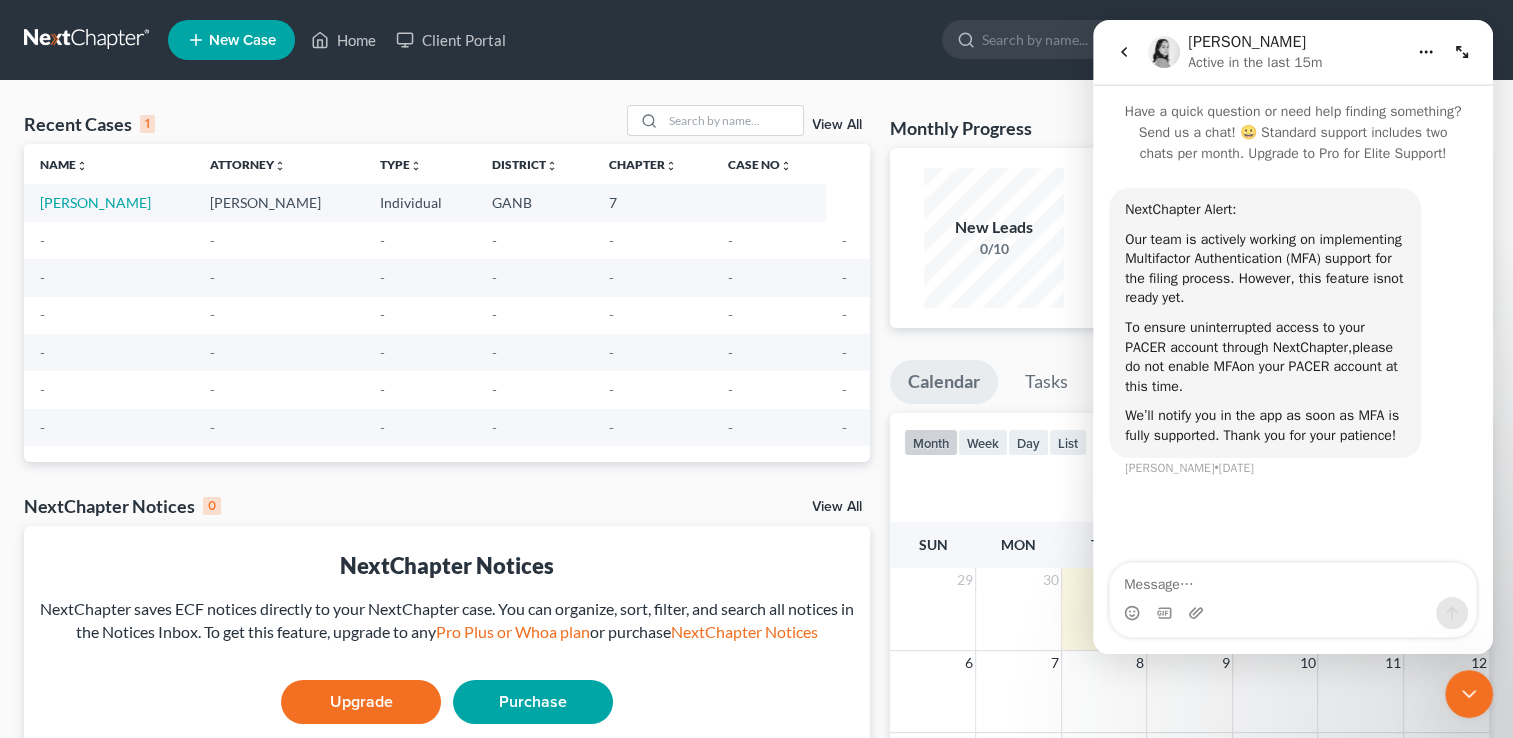 click at bounding box center [1462, 52] 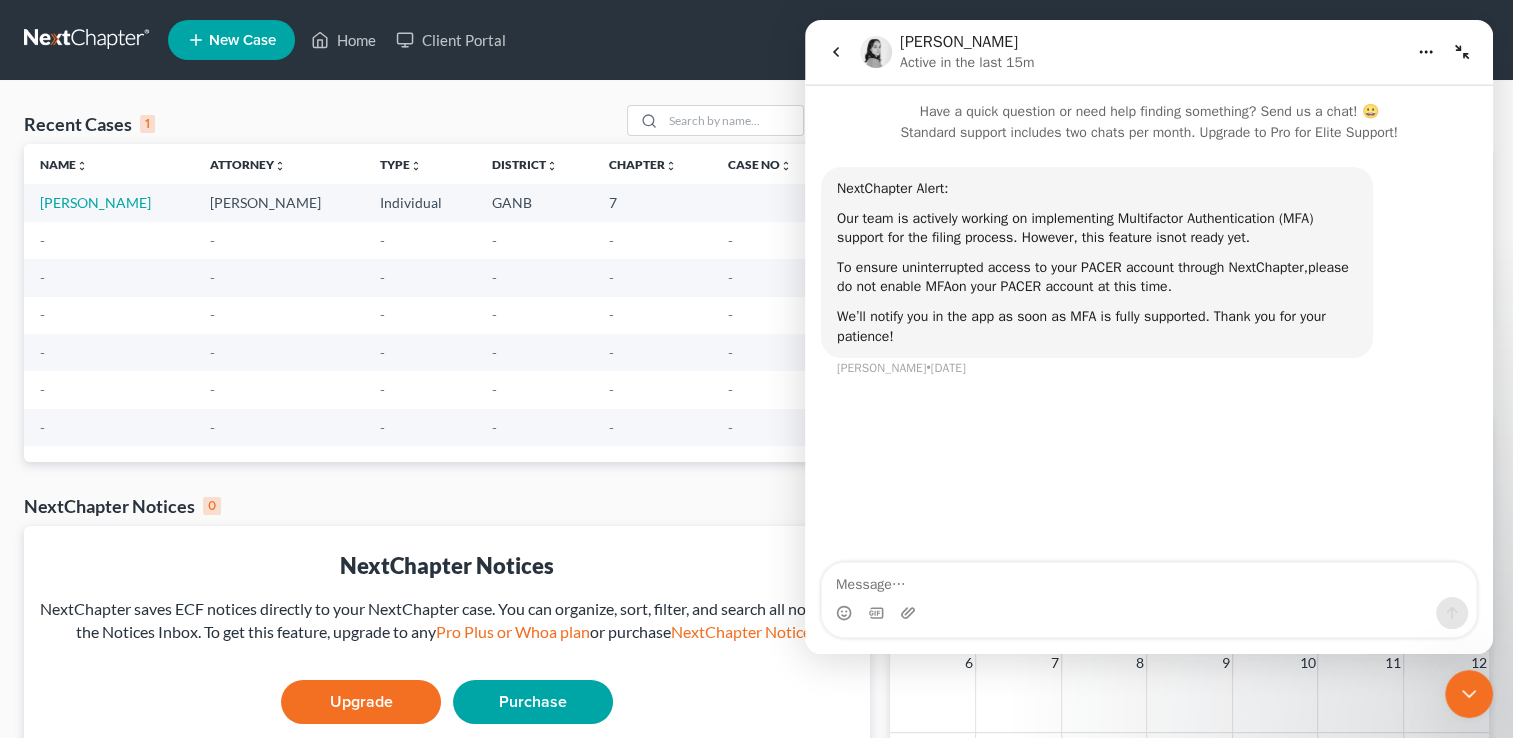 click at bounding box center (1462, 52) 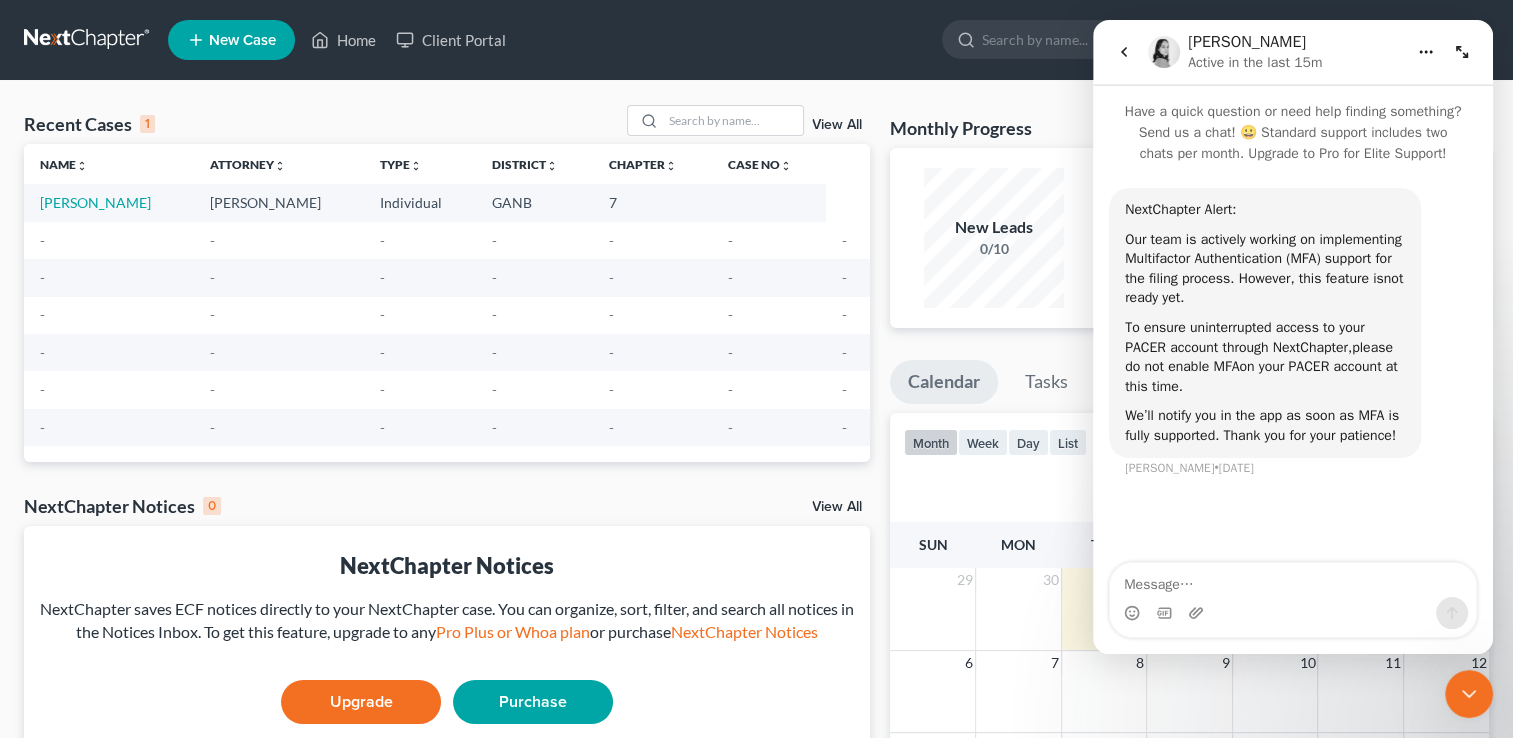 click 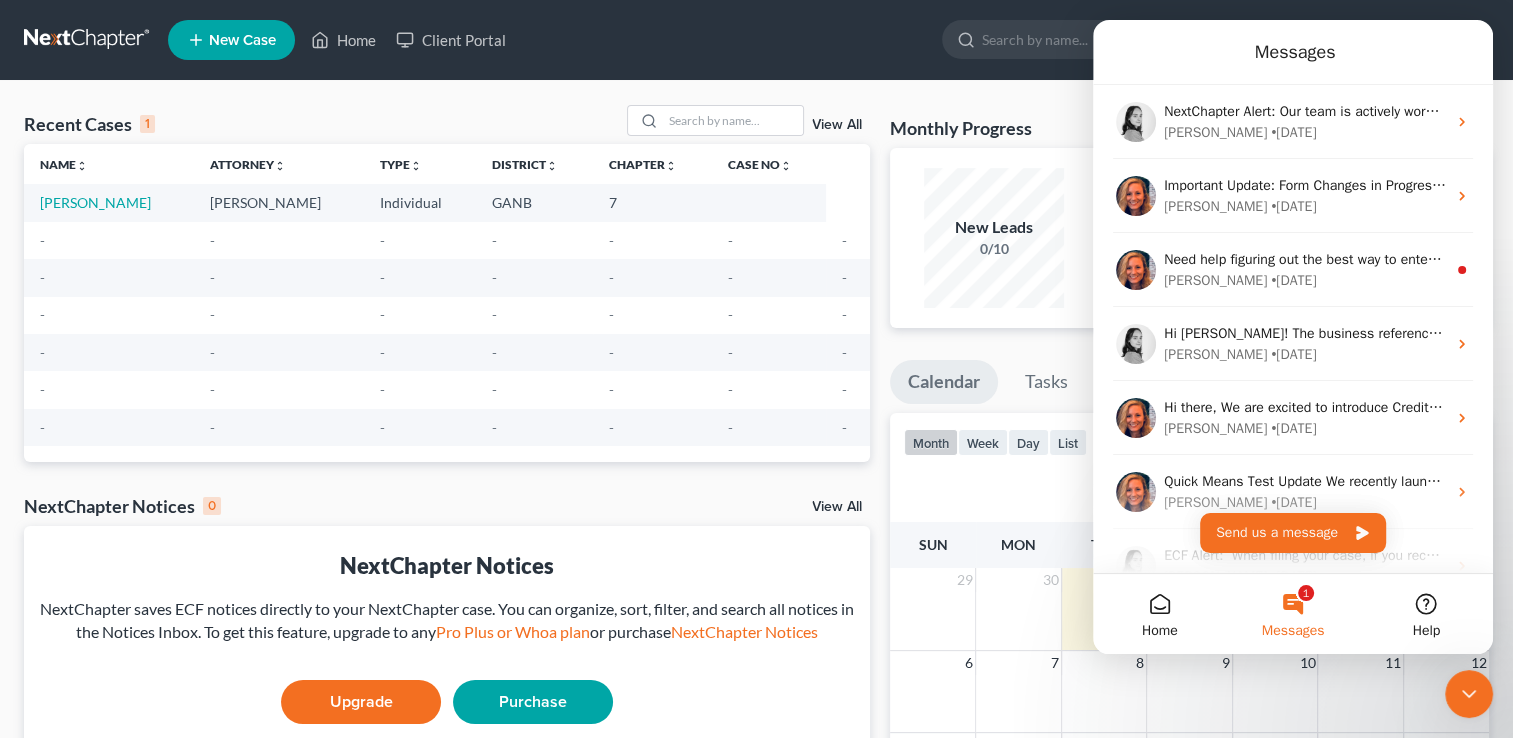 click on "New Case Home Client Portal         - No Result - See all results Or Press Enter... Help Help Center Webinars Training Videos What's new [US_STATE] Family Law, P.C. [US_STATE] Family Law, [PERSON_NAME]. [PERSON_NAME][EMAIL_ADDRESS][PERSON_NAME][DOMAIN_NAME] My Account Settings Plan + Billing Account Add-Ons Upgrade Plan Log out" at bounding box center (828, 40) 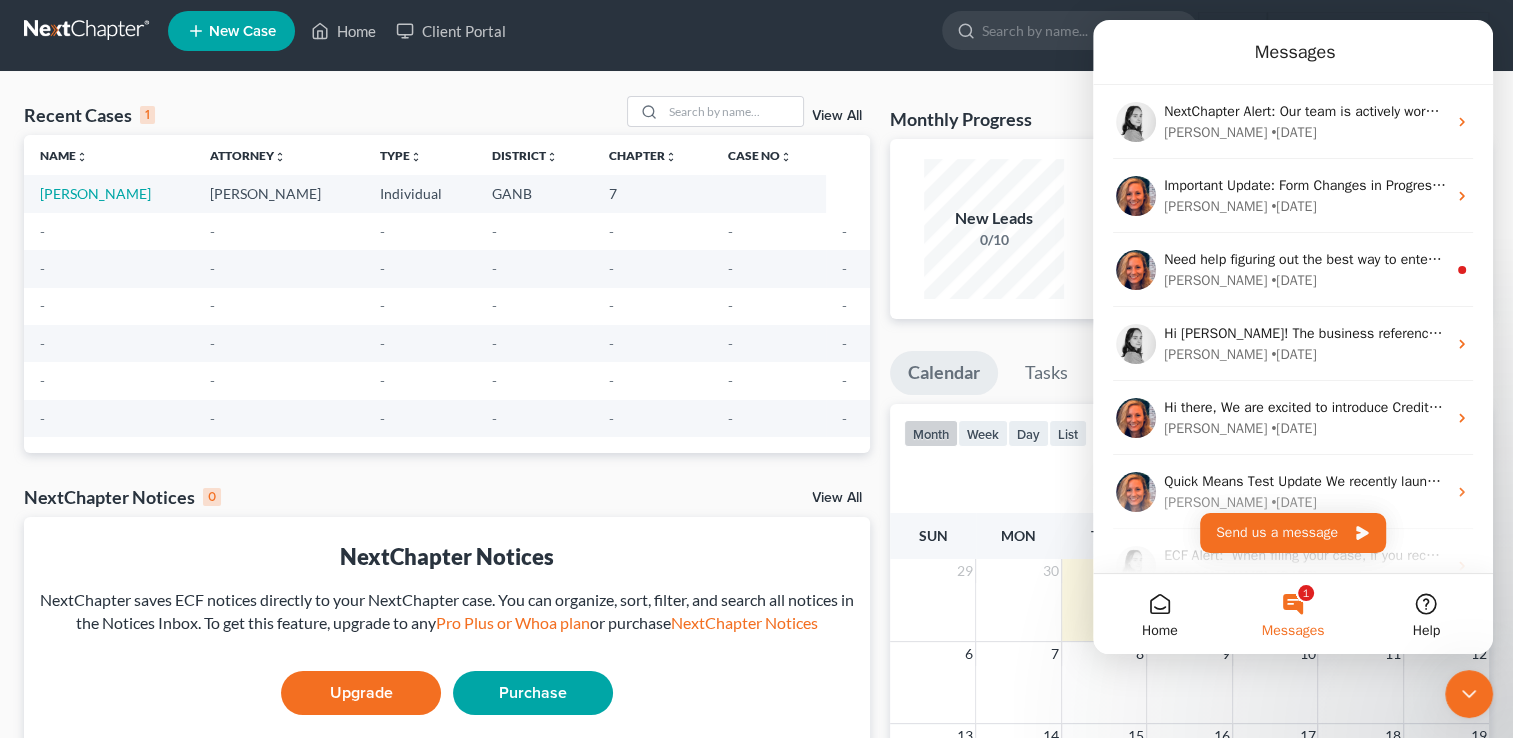 scroll, scrollTop: 0, scrollLeft: 0, axis: both 